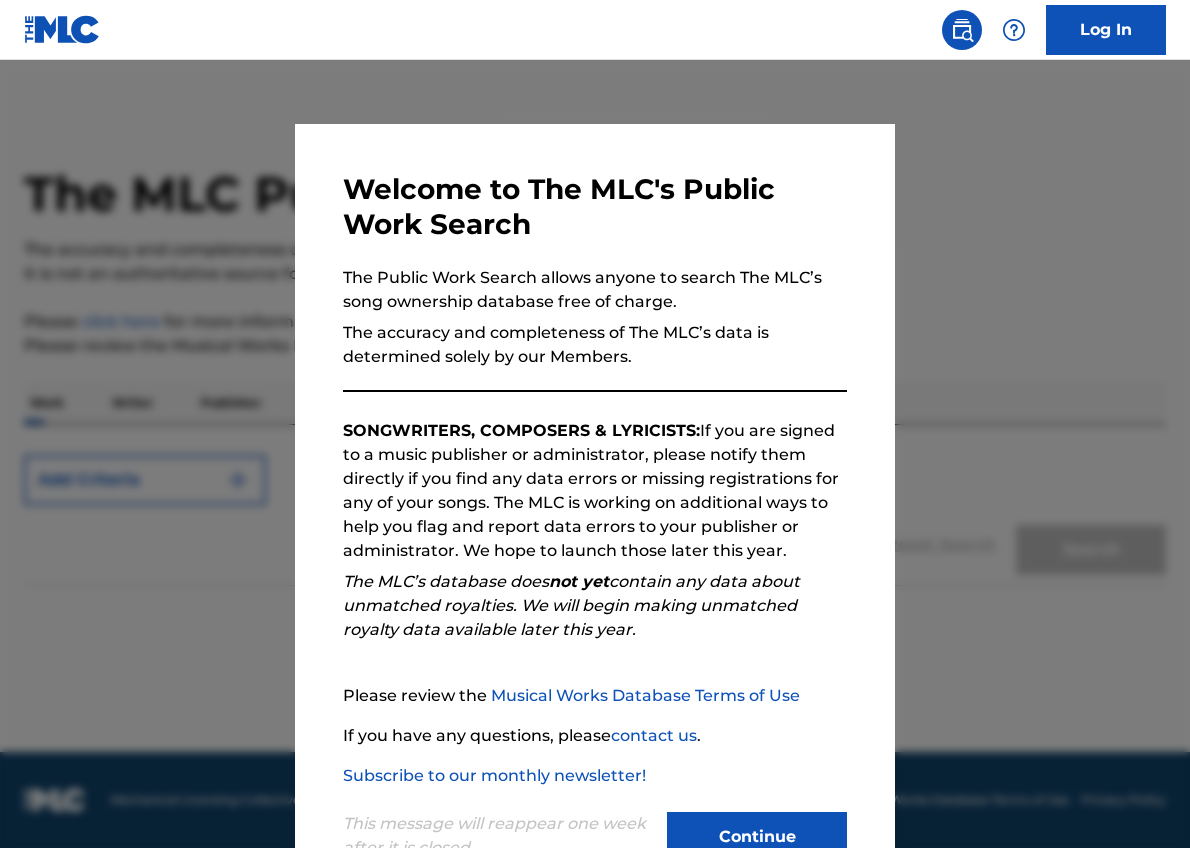 scroll, scrollTop: 0, scrollLeft: 0, axis: both 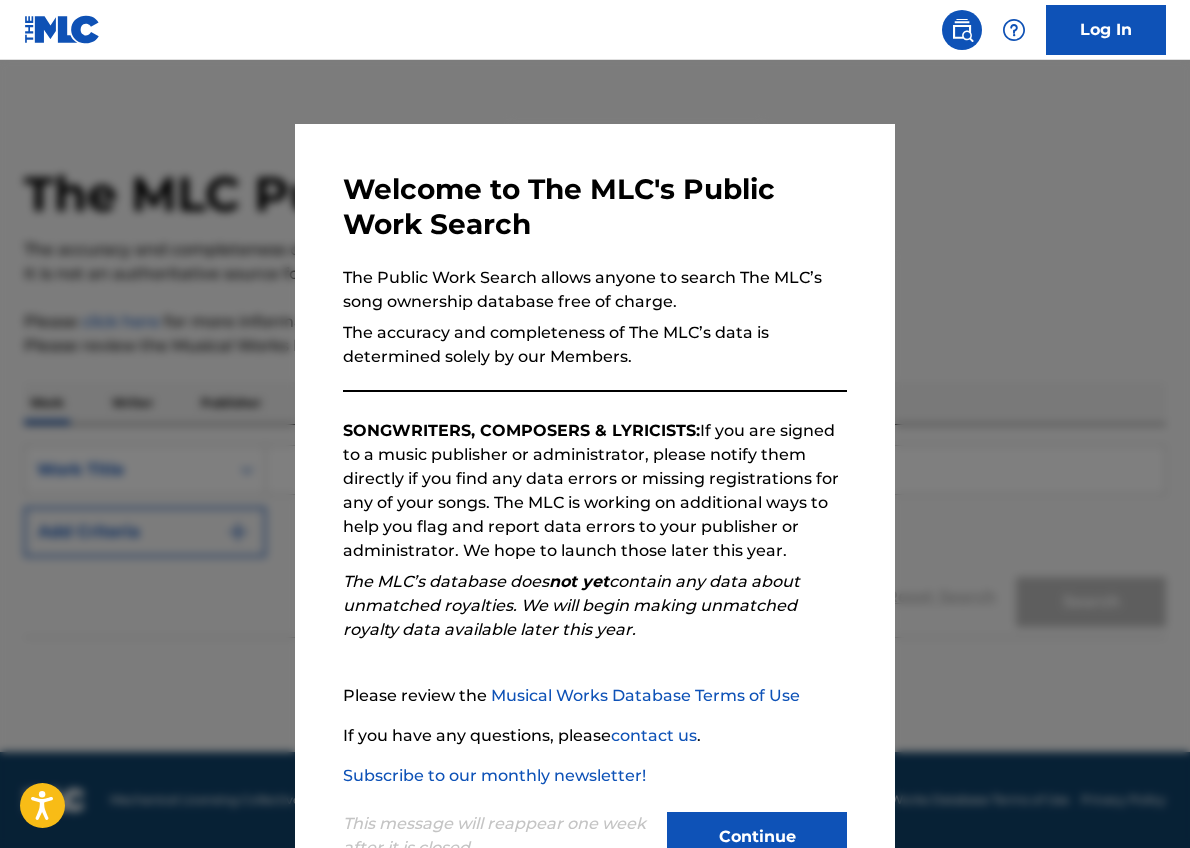 click on "Continue" at bounding box center [757, 837] 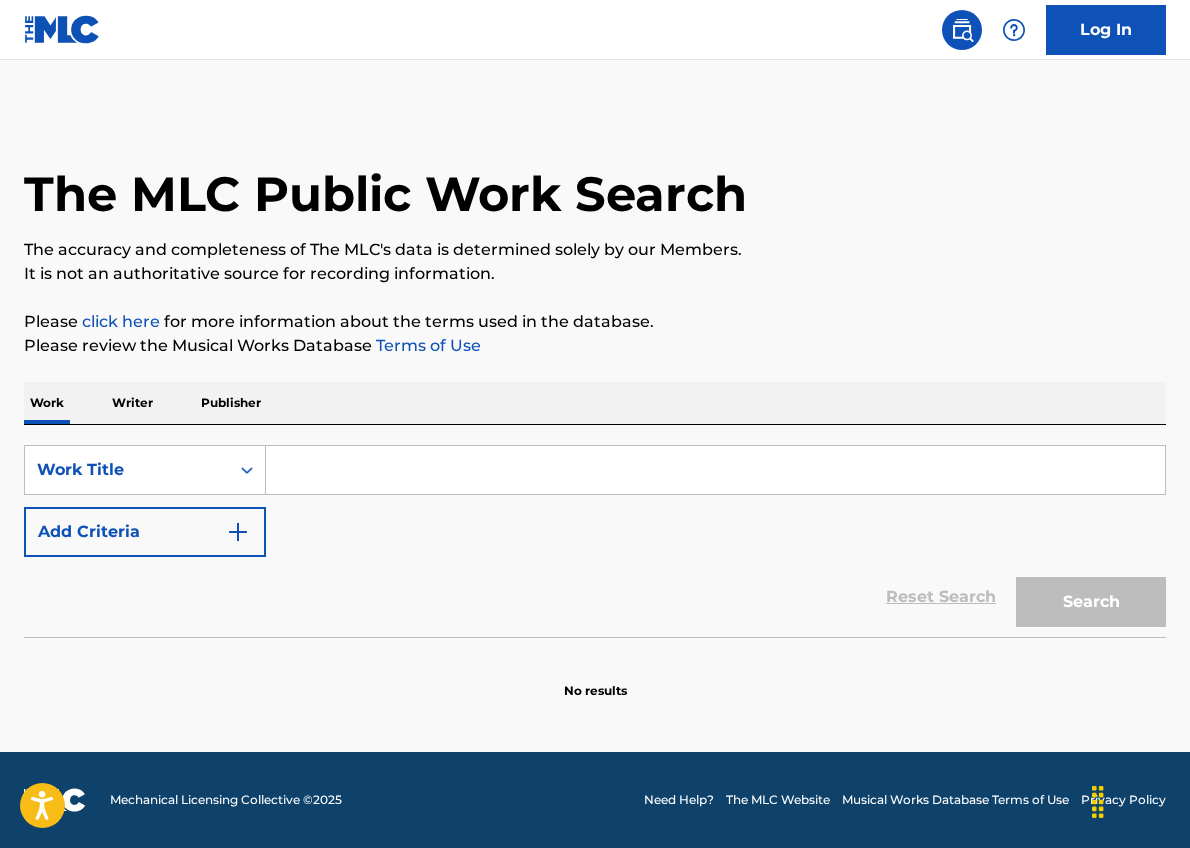 click at bounding box center (715, 470) 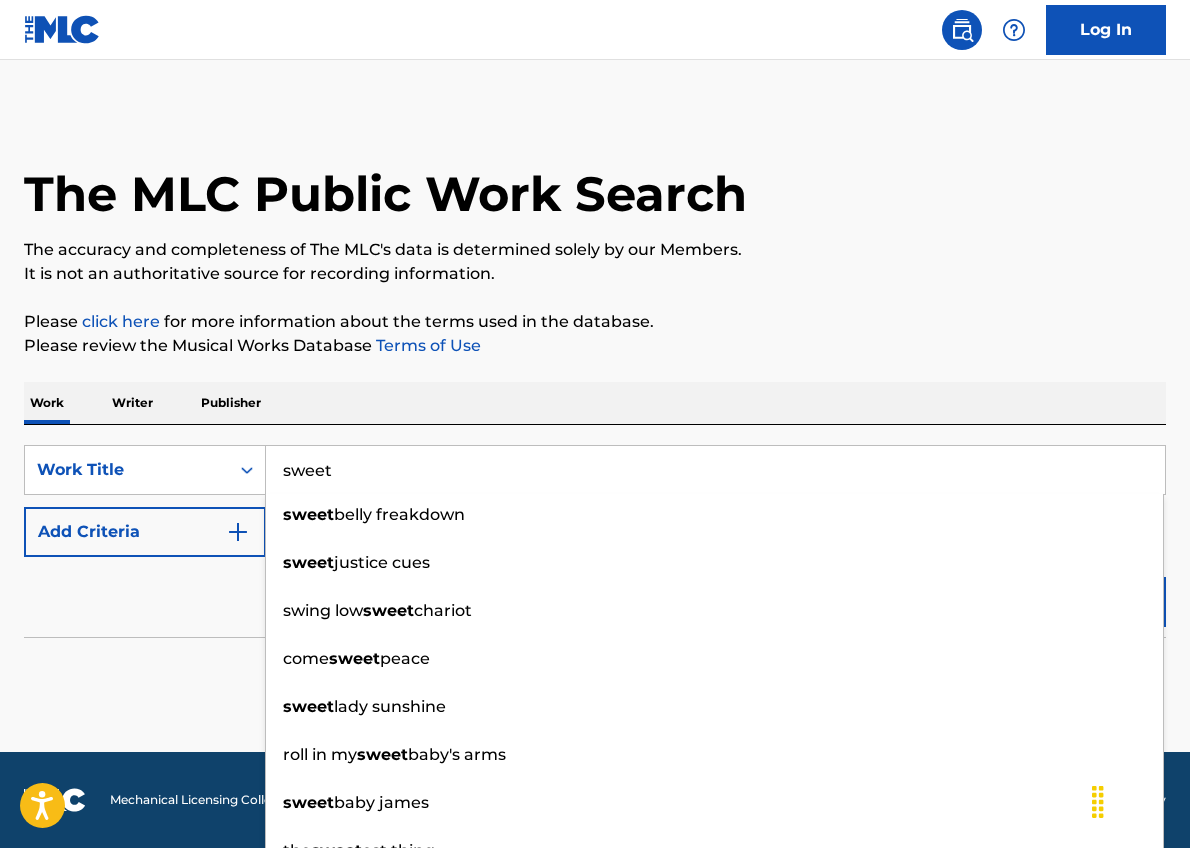 type on "sweet" 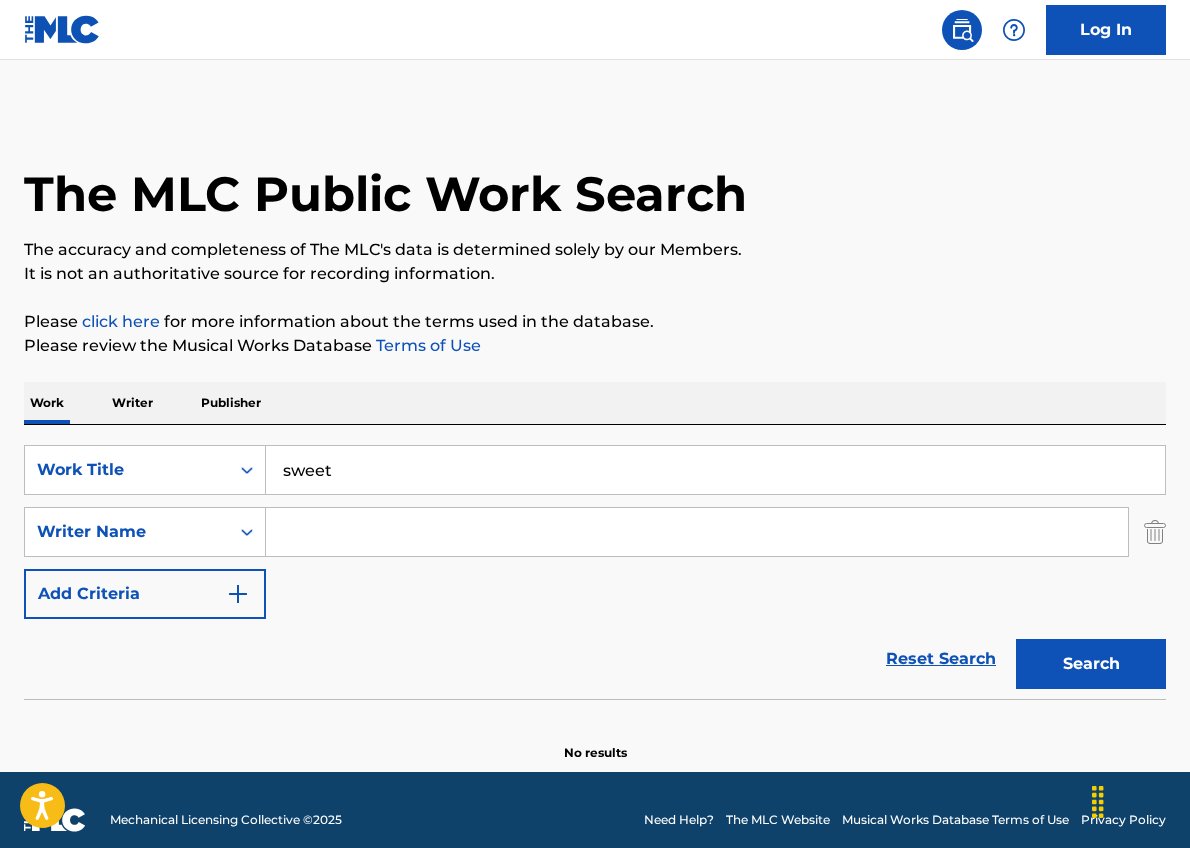 click at bounding box center [697, 532] 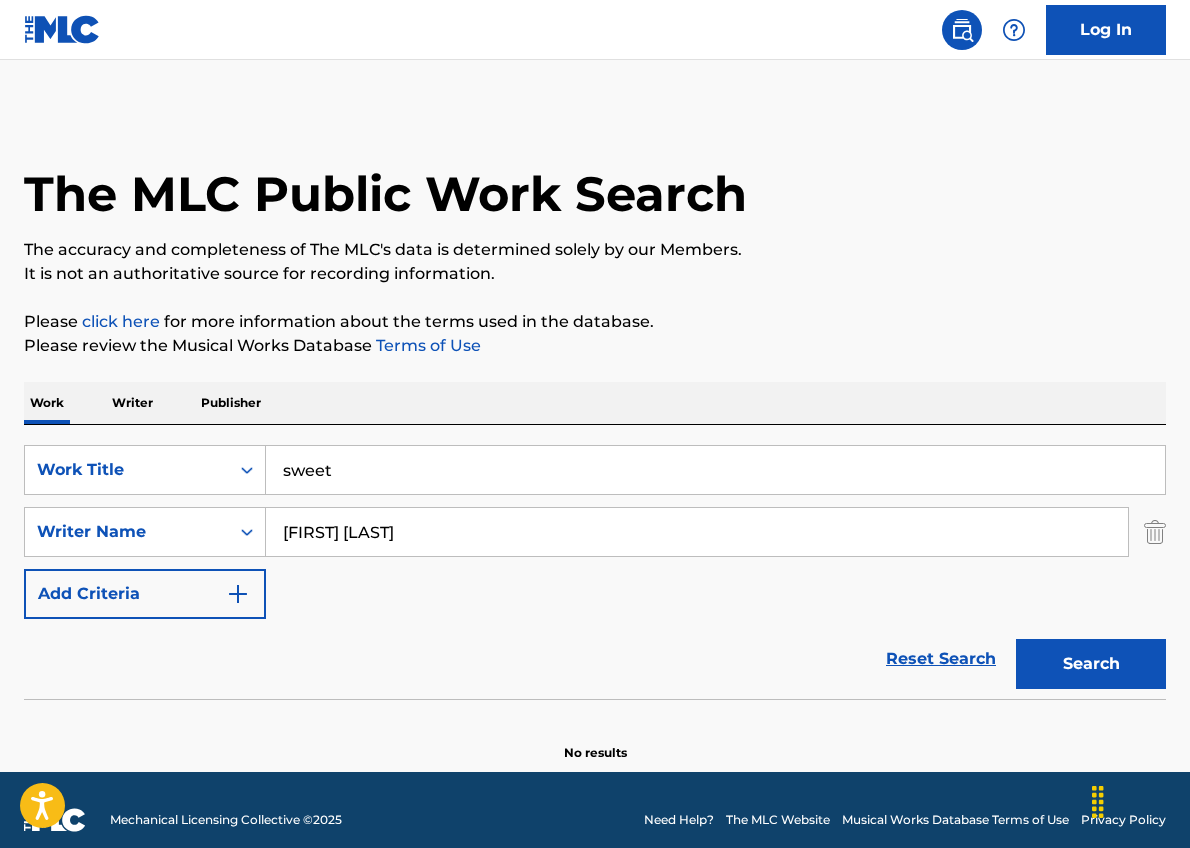 click on "Search" at bounding box center (1091, 664) 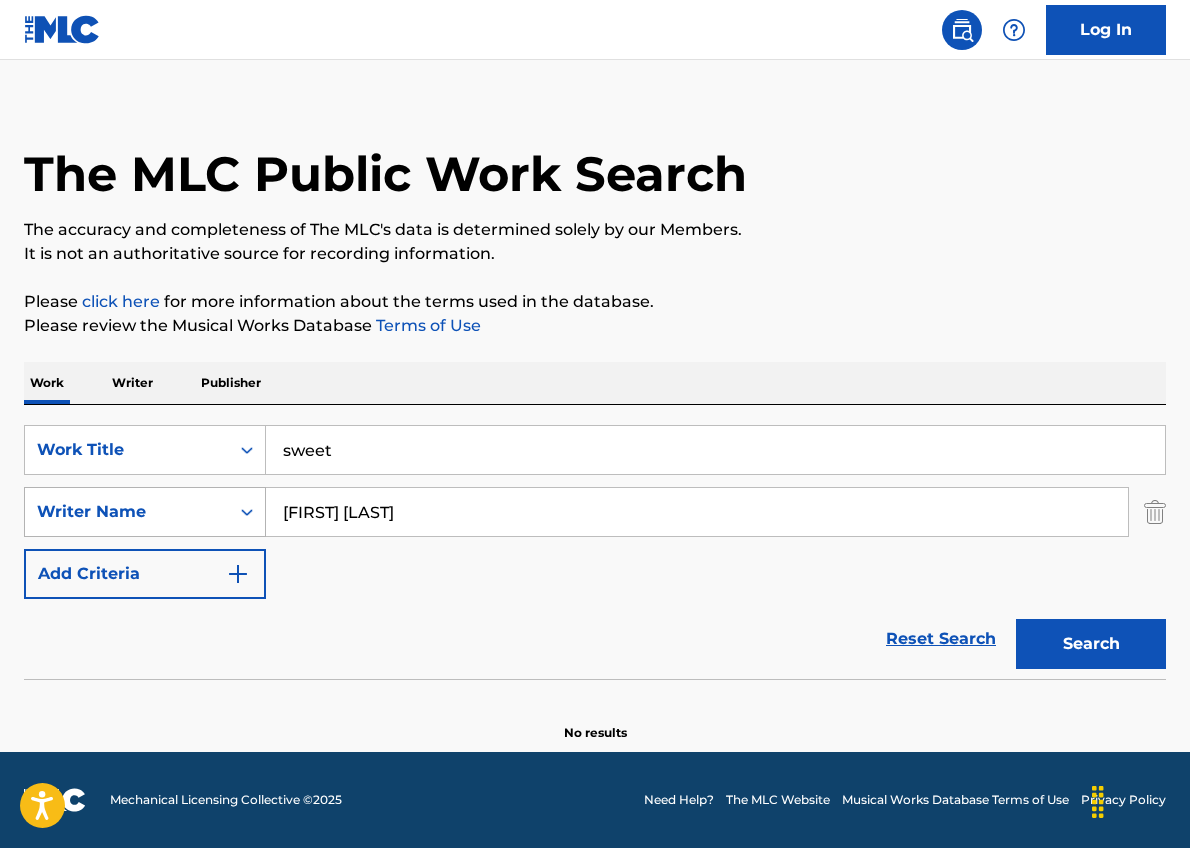 drag, startPoint x: 327, startPoint y: 506, endPoint x: 248, endPoint y: 493, distance: 80.06248 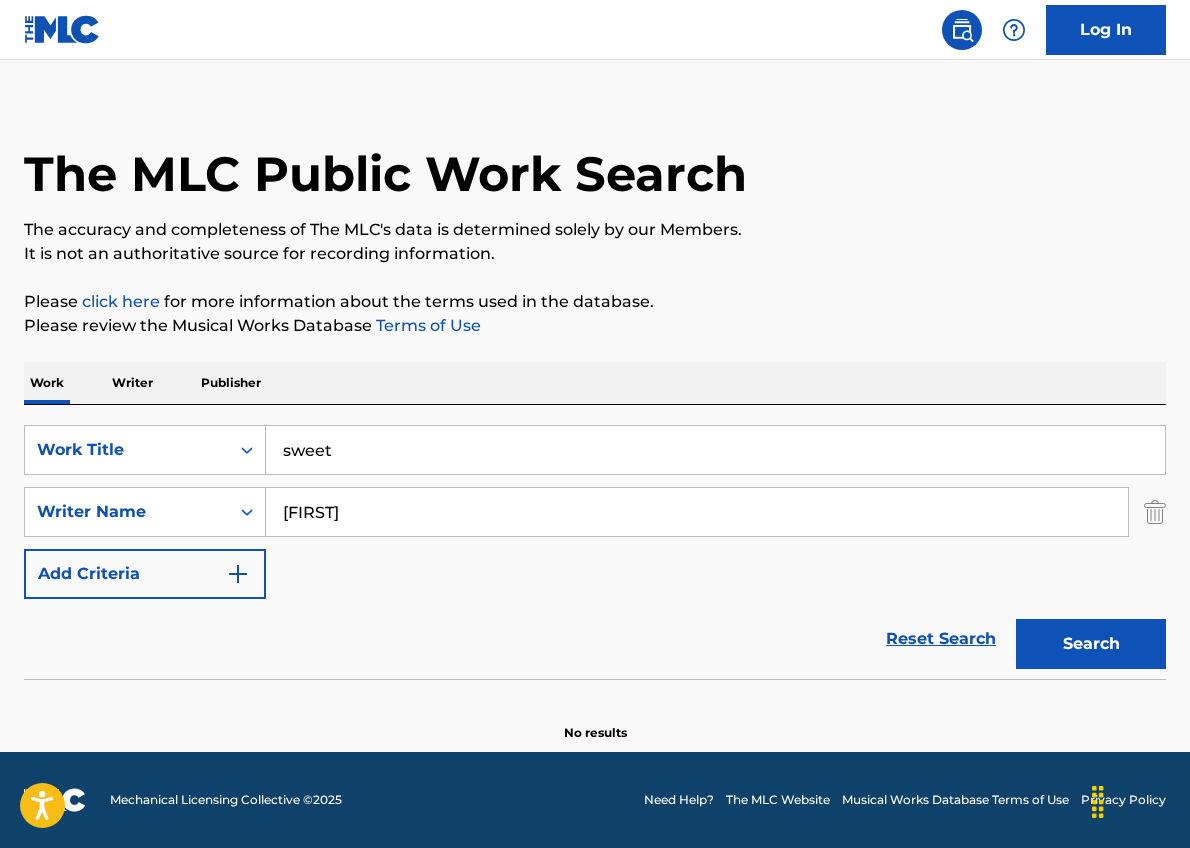 click on "Search" at bounding box center (1091, 644) 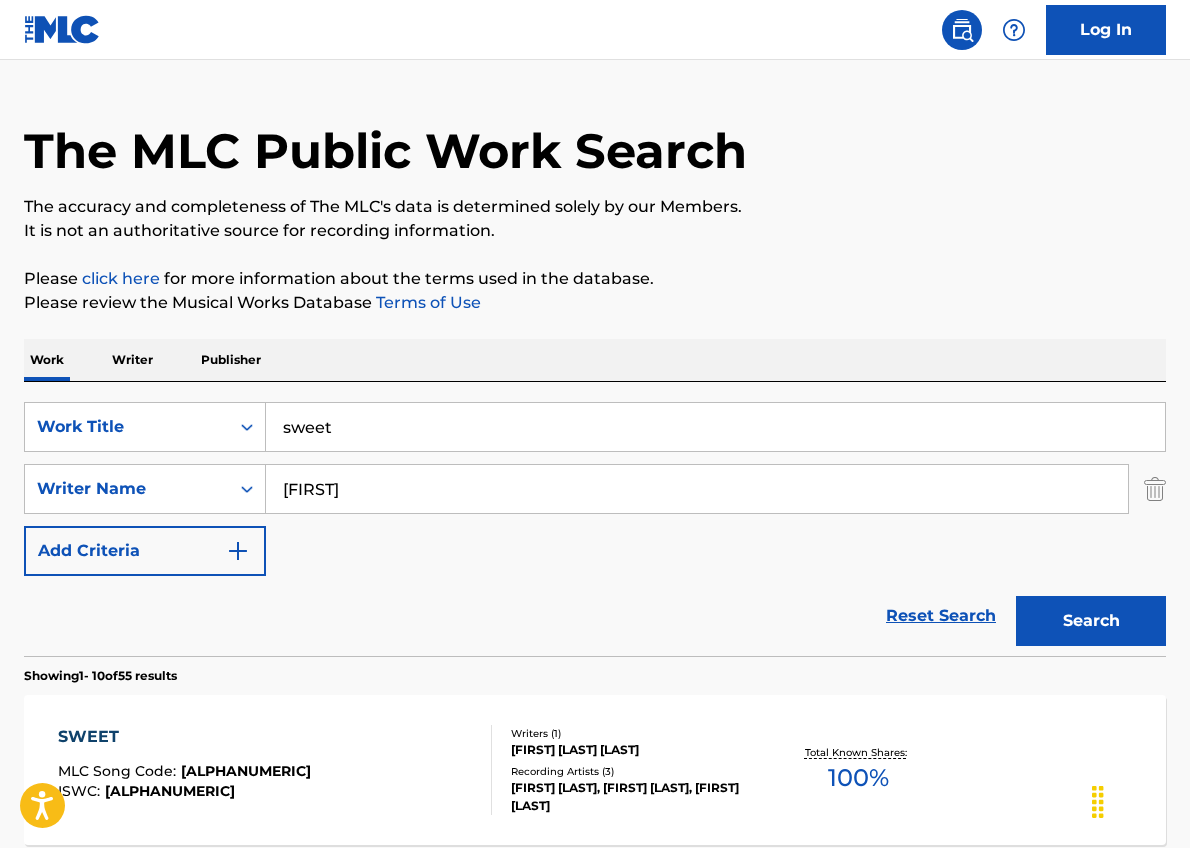 scroll, scrollTop: 0, scrollLeft: 0, axis: both 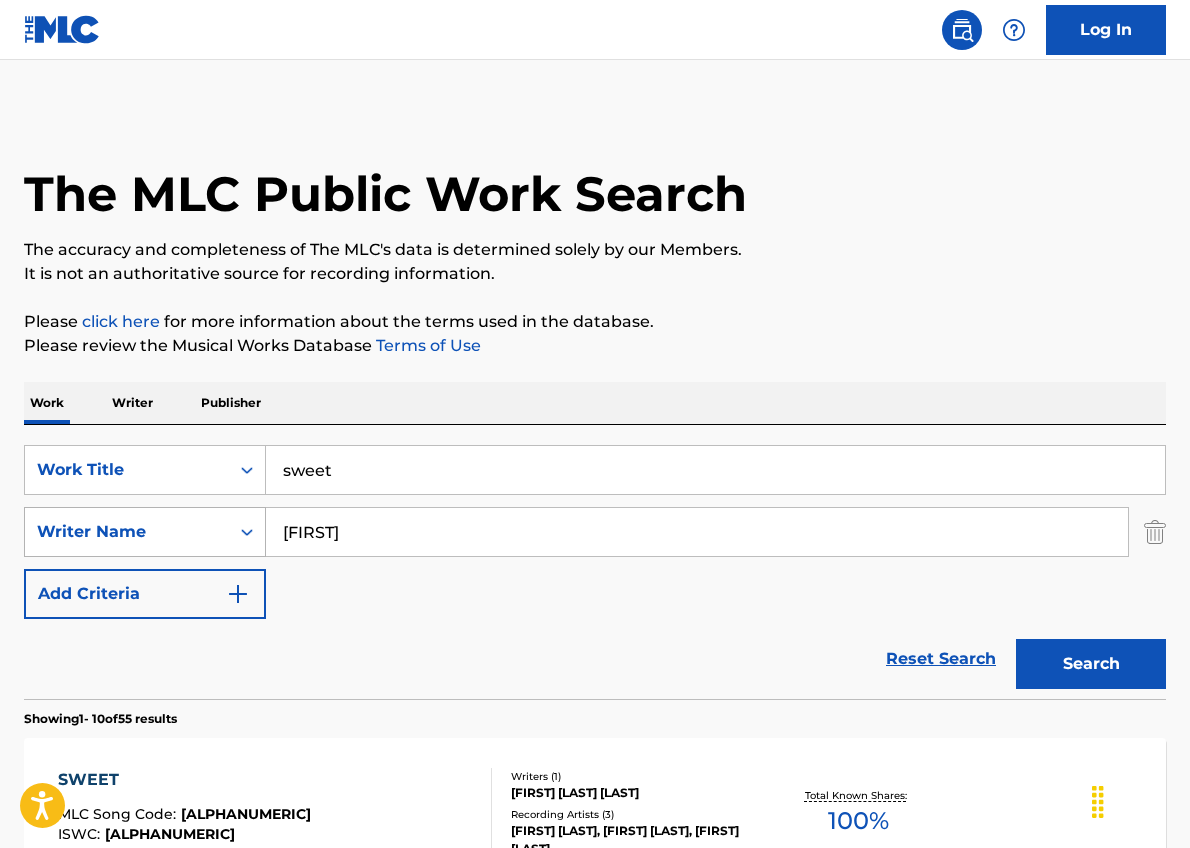 drag, startPoint x: 320, startPoint y: 529, endPoint x: 246, endPoint y: 518, distance: 74.8131 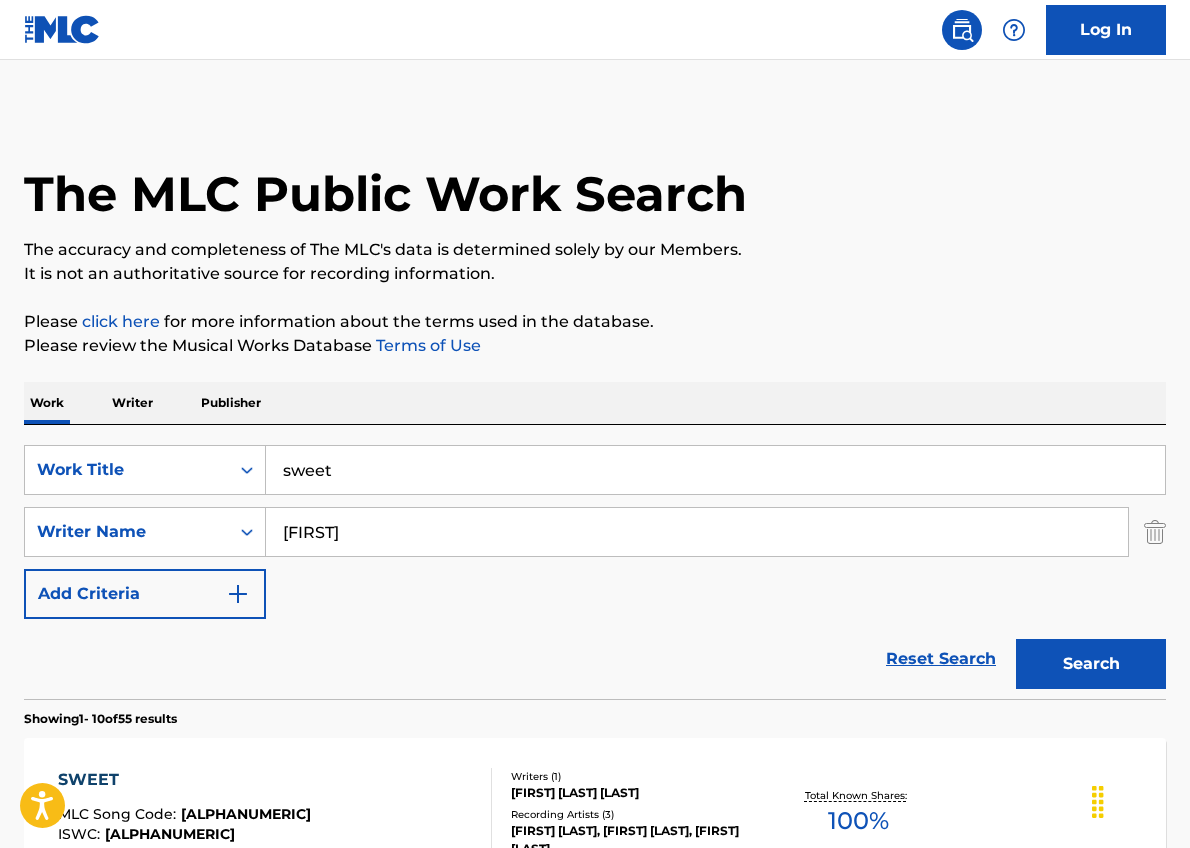 paste on "[FIRST] [LAST]" 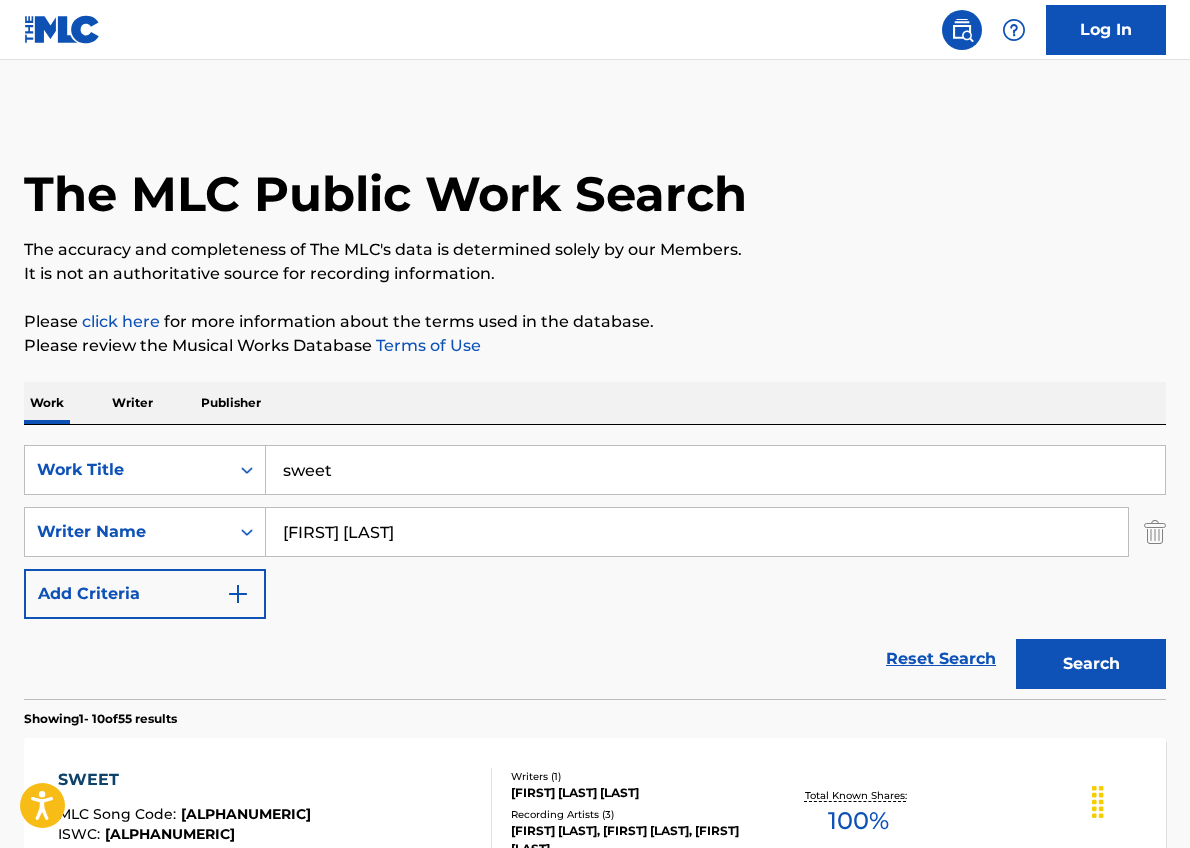 type on "[FIRST] [LAST]" 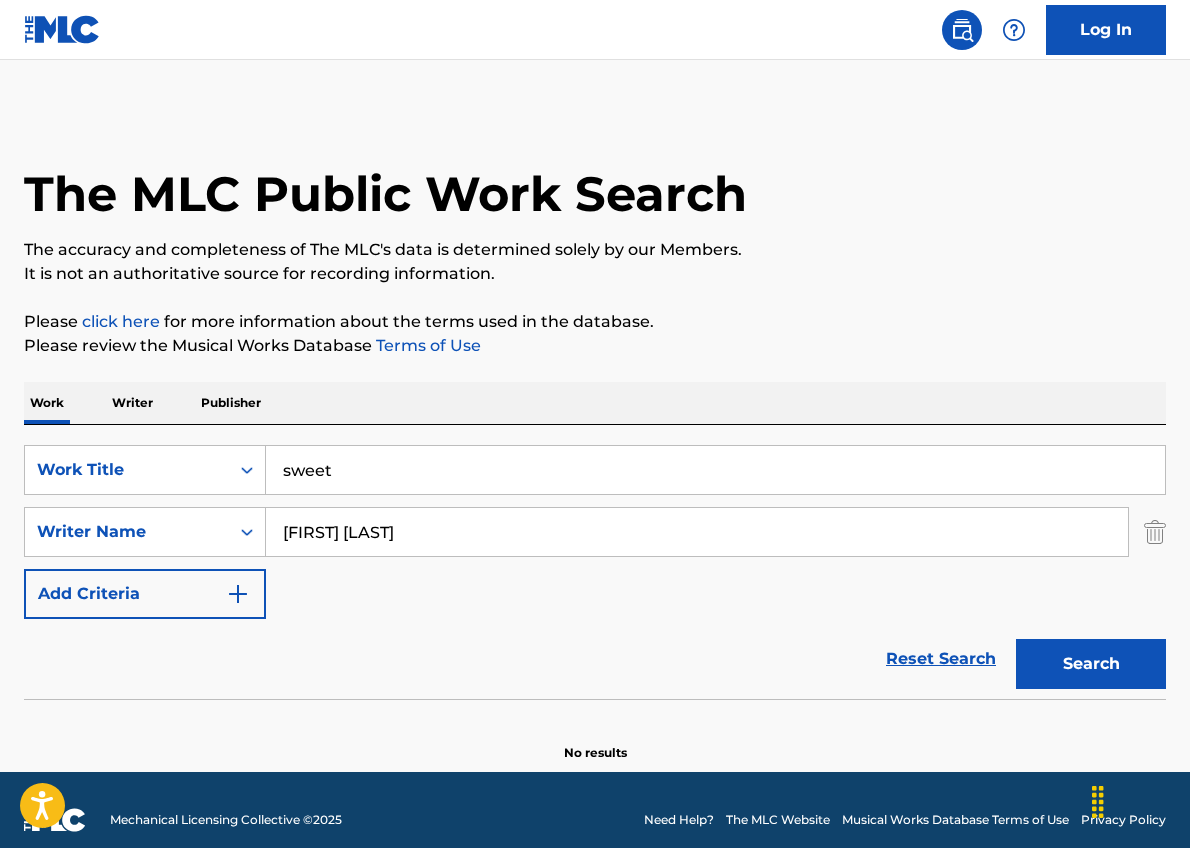 click on "[FIRST] [LAST]" at bounding box center [697, 532] 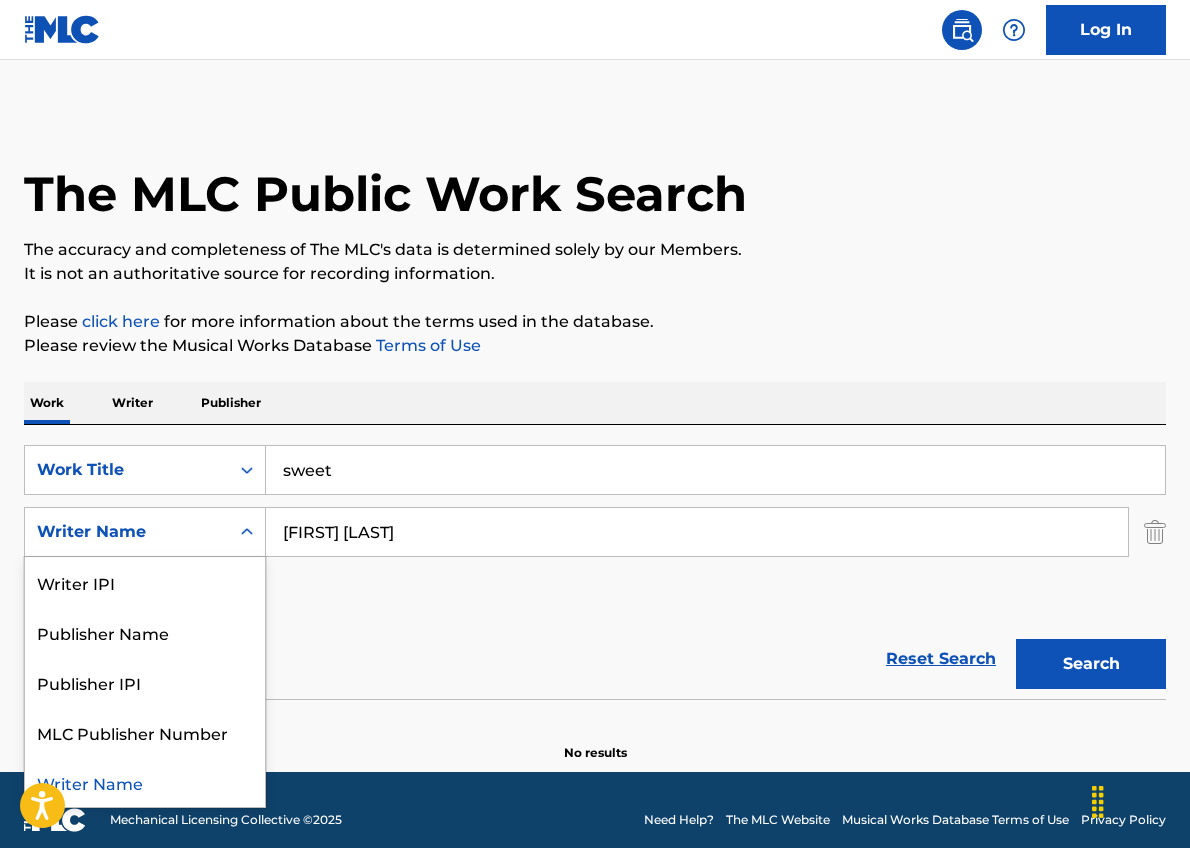 click on "Writer Name" at bounding box center [127, 532] 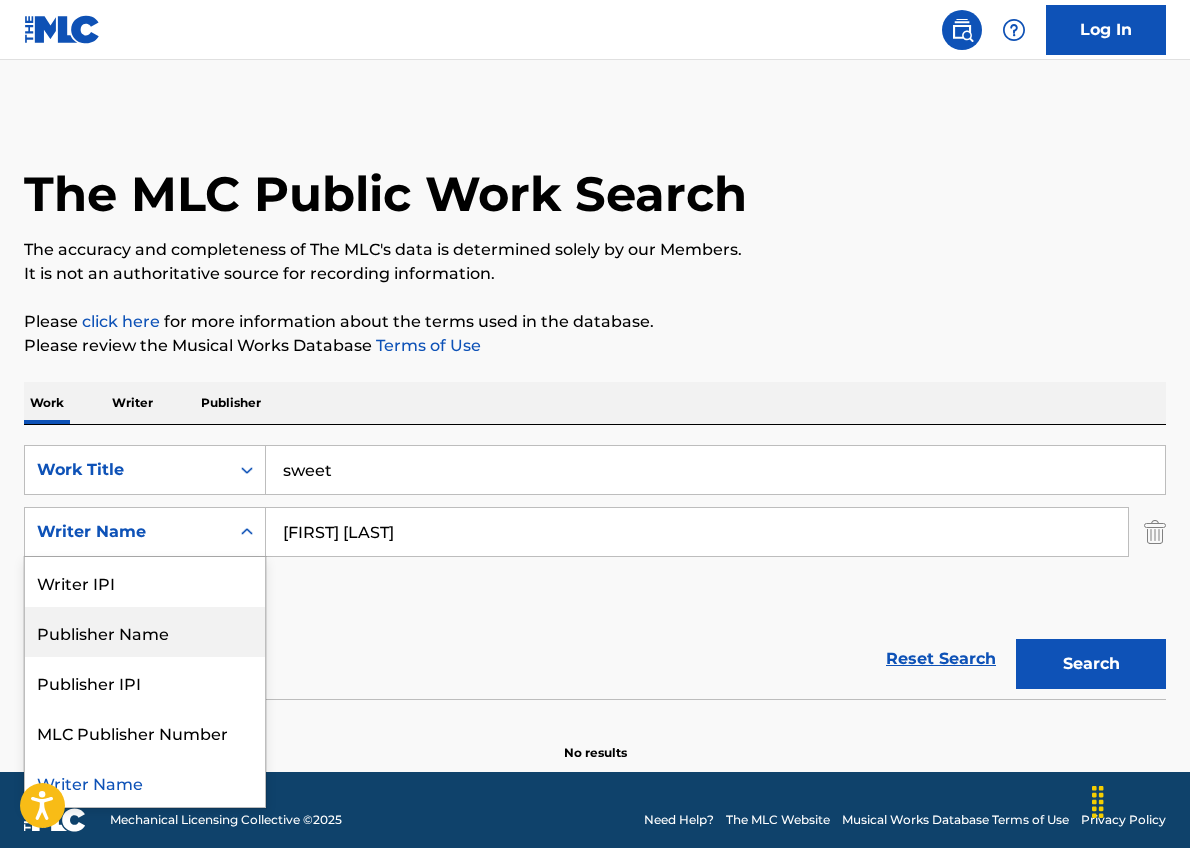 click on "Publisher Name" at bounding box center (145, 632) 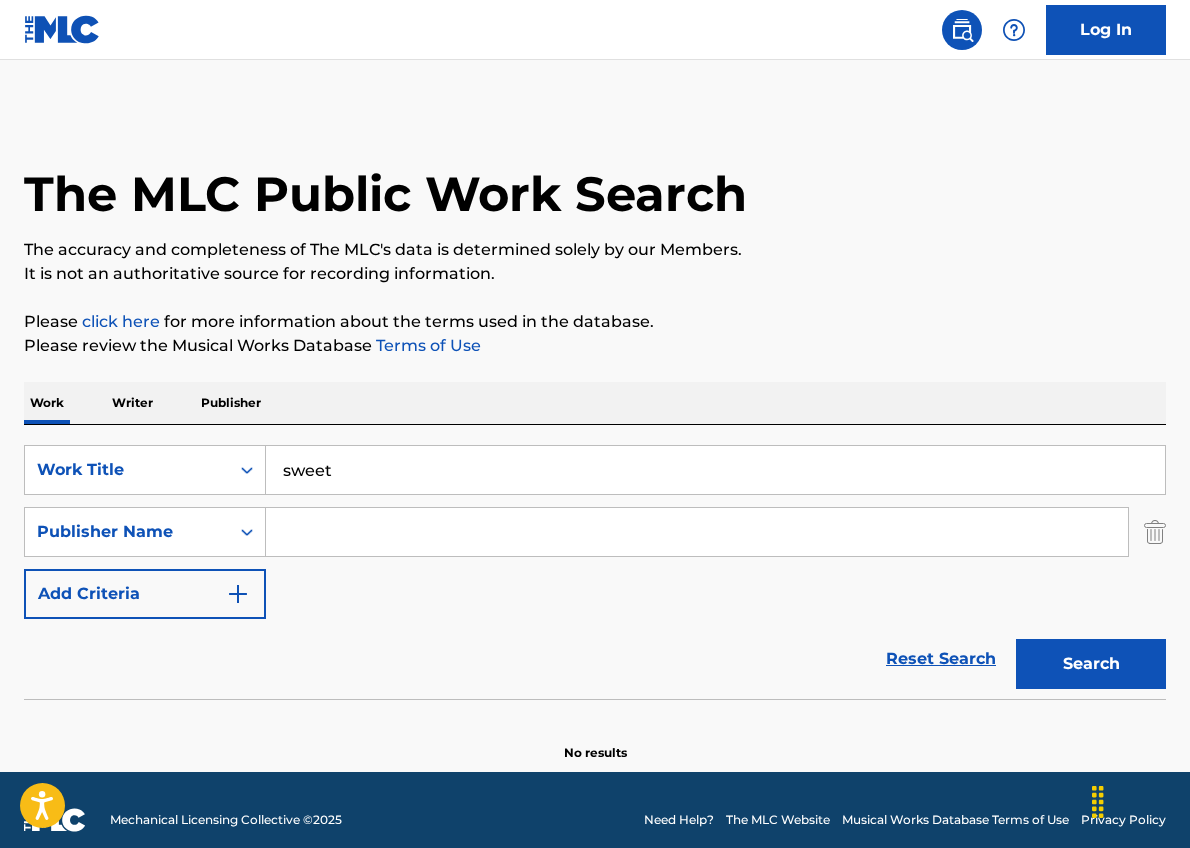click at bounding box center (697, 532) 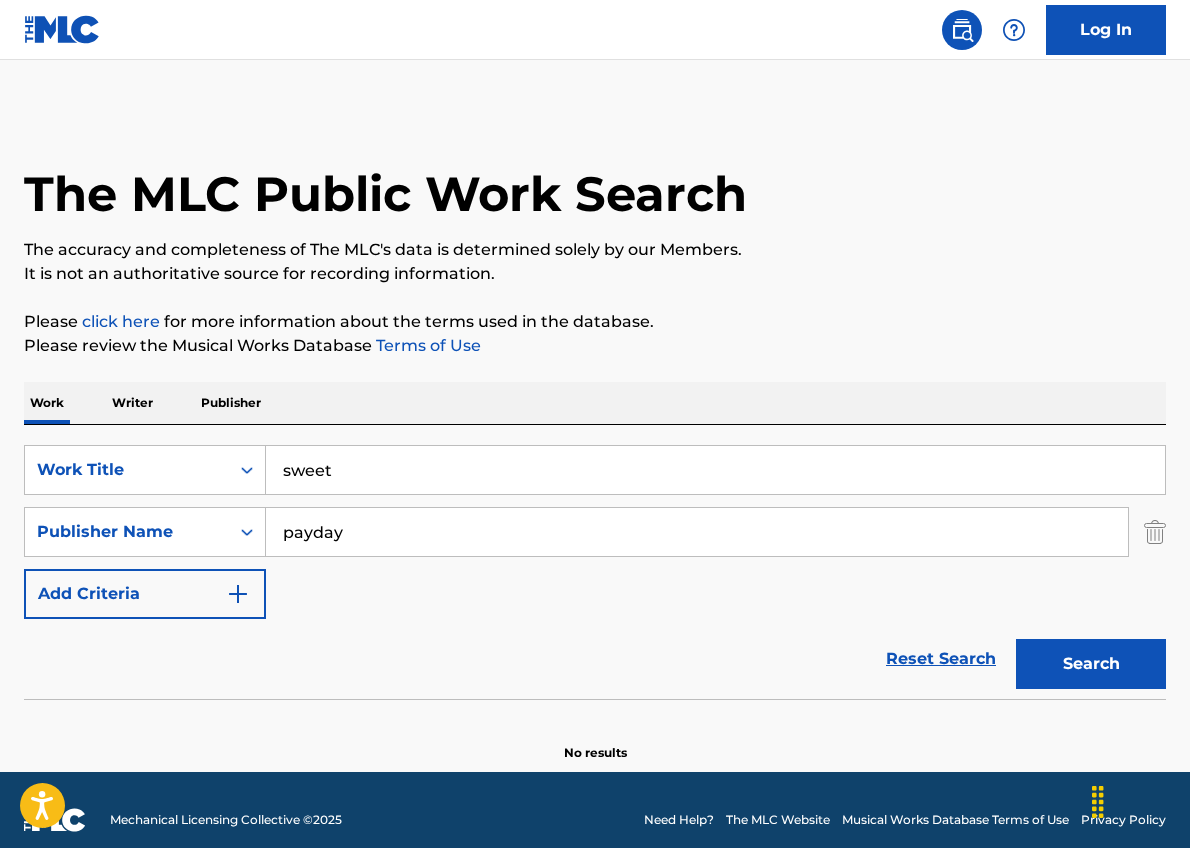 click on "Search" at bounding box center (1091, 664) 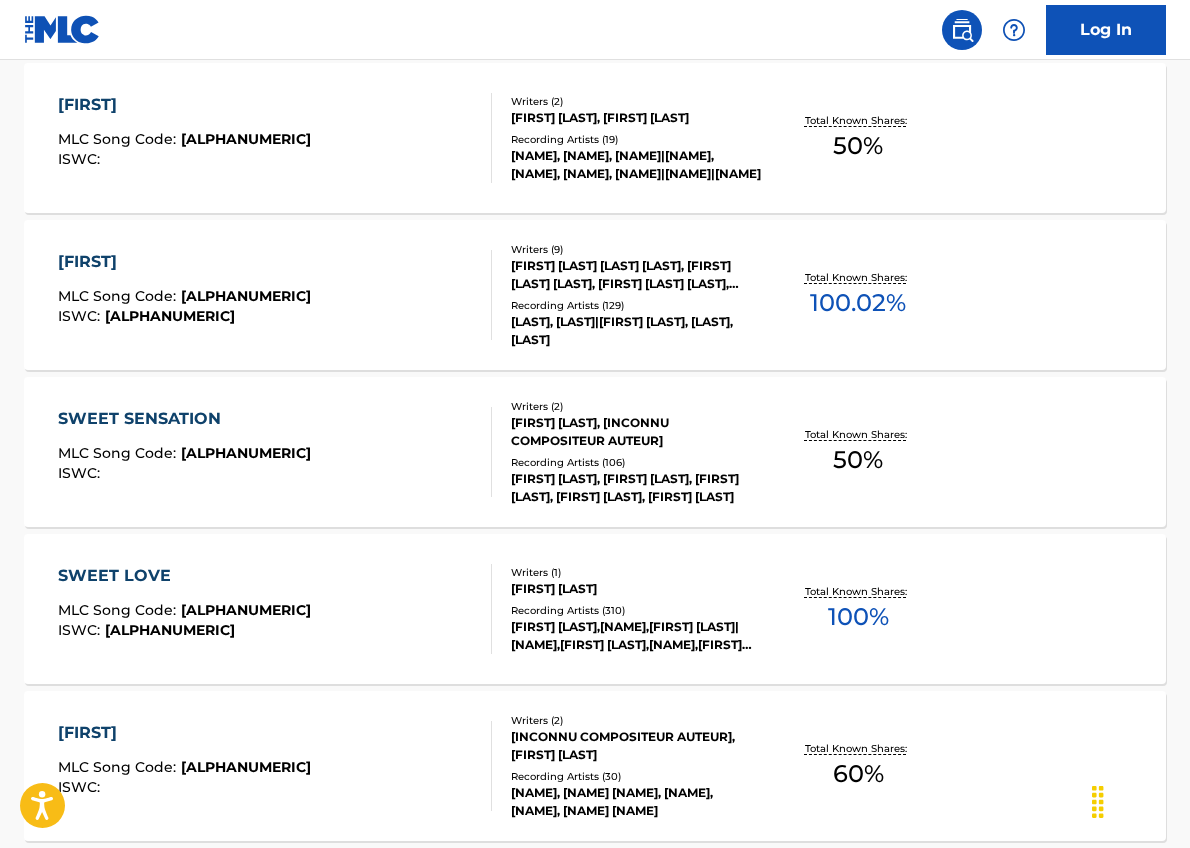 scroll, scrollTop: 1662, scrollLeft: 0, axis: vertical 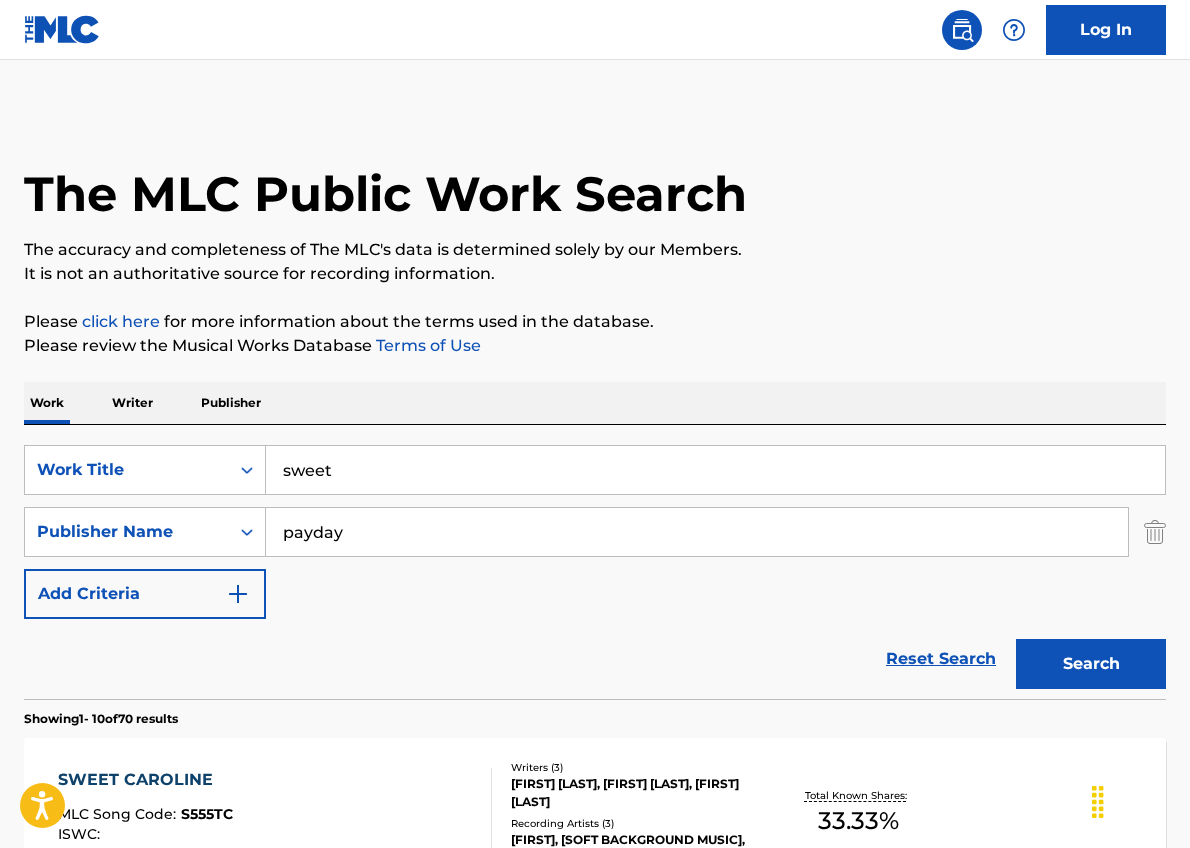 drag, startPoint x: 357, startPoint y: 527, endPoint x: 281, endPoint y: 520, distance: 76.321686 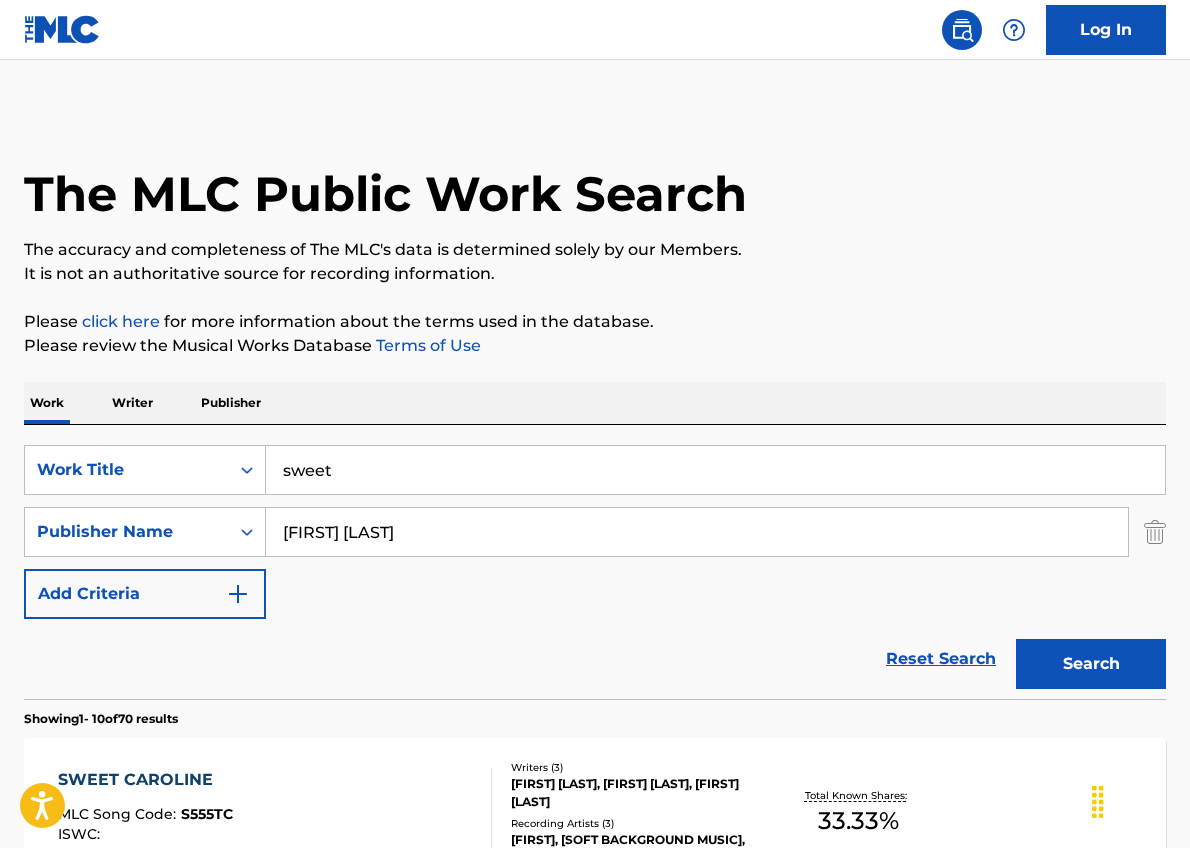 click on "Search" at bounding box center [1091, 664] 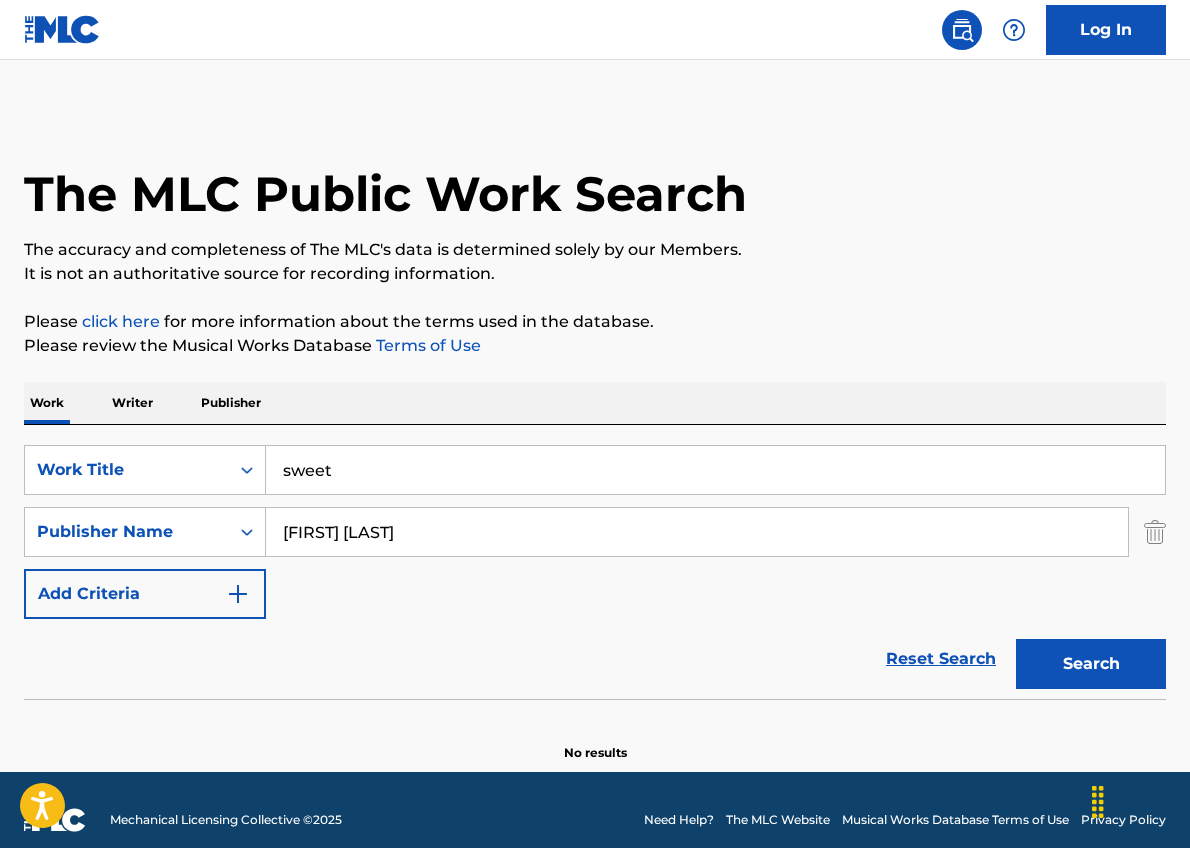 click on "Search" at bounding box center [1091, 664] 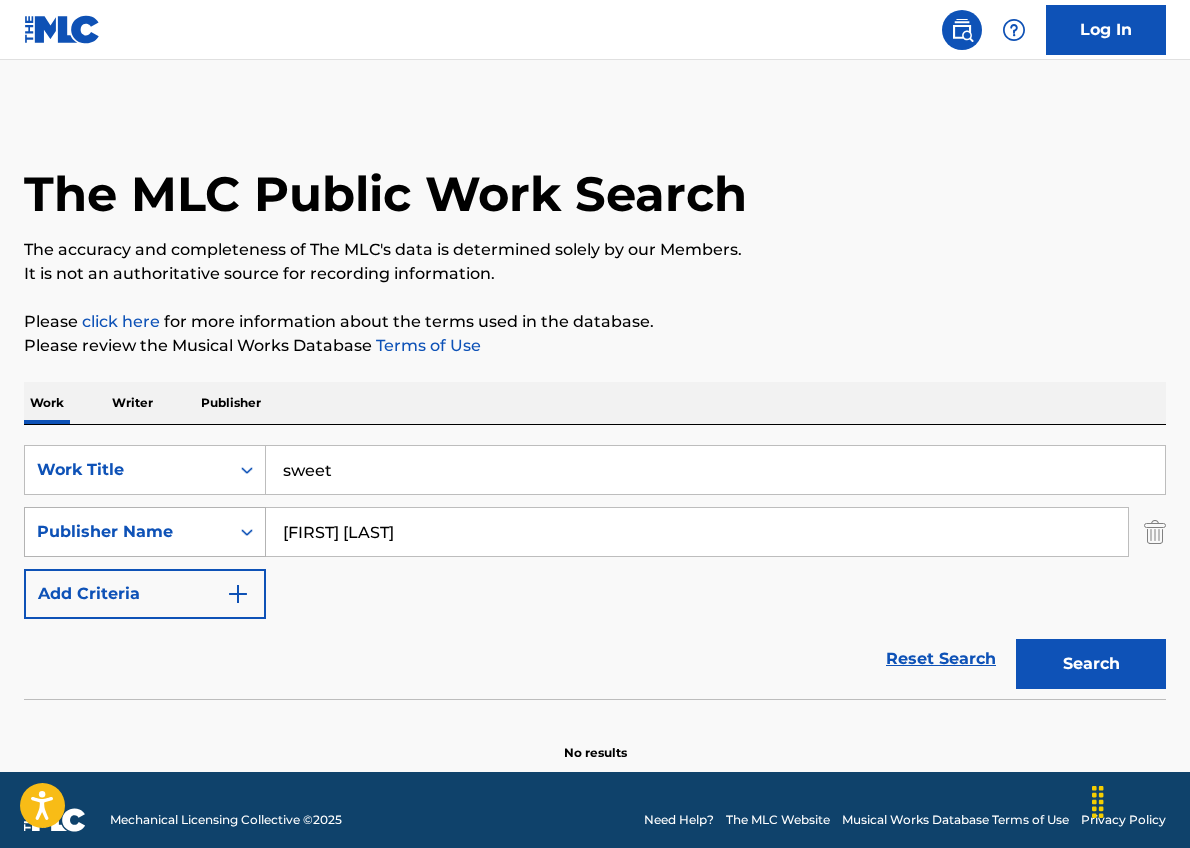 drag, startPoint x: 358, startPoint y: 531, endPoint x: 238, endPoint y: 536, distance: 120.10412 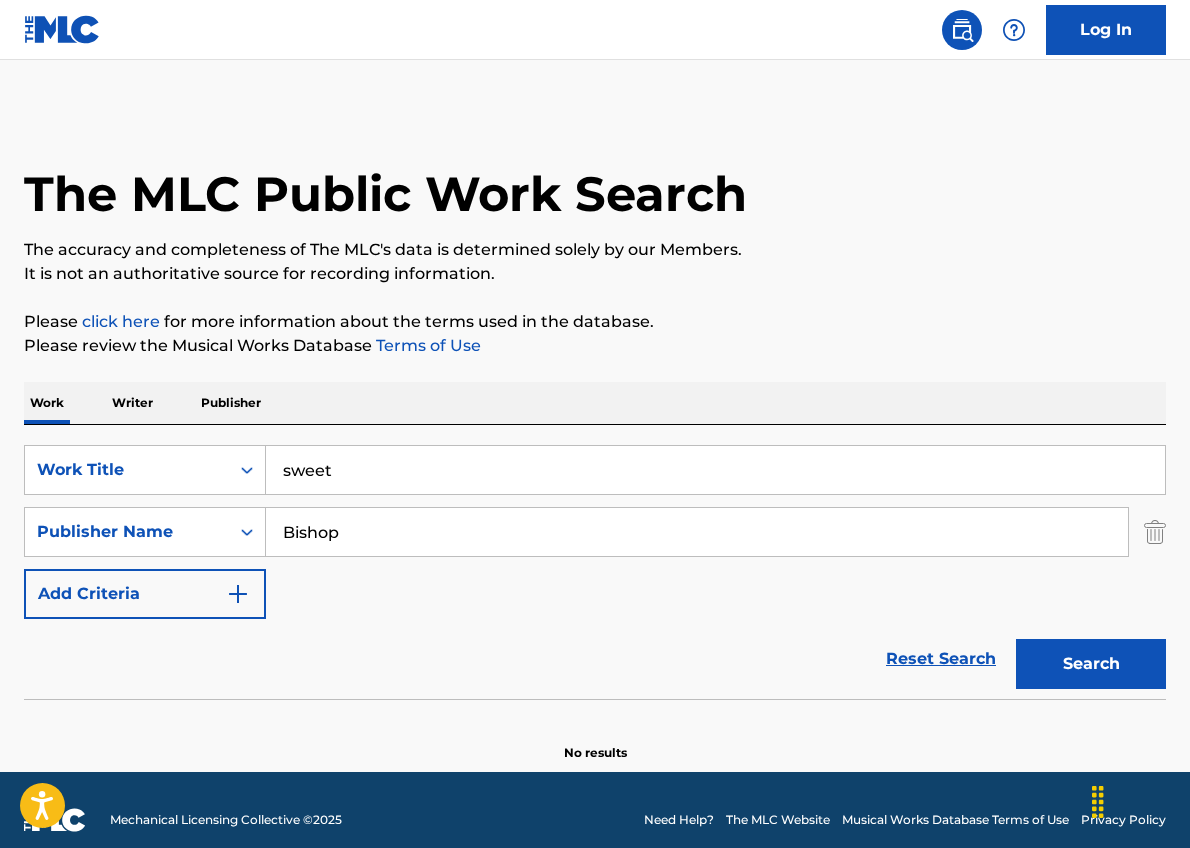type on "Bishop" 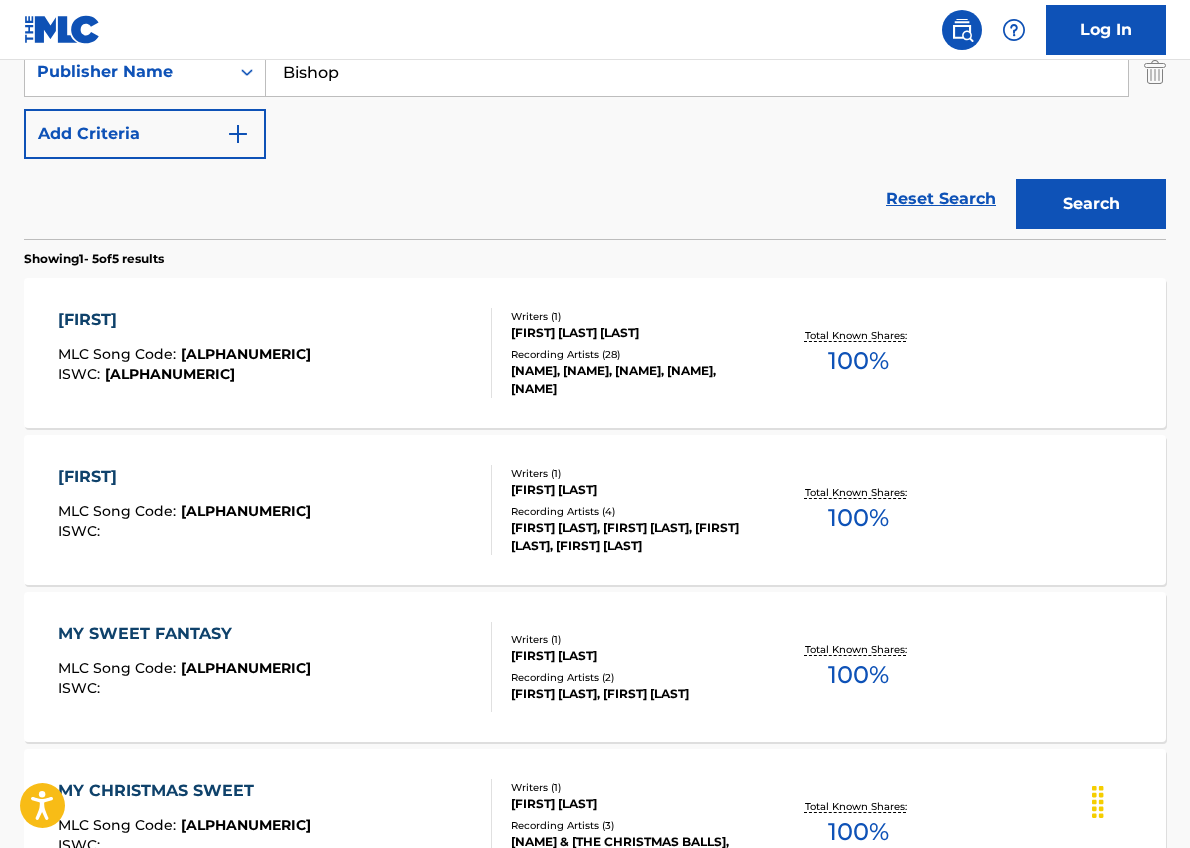 scroll, scrollTop: 0, scrollLeft: 0, axis: both 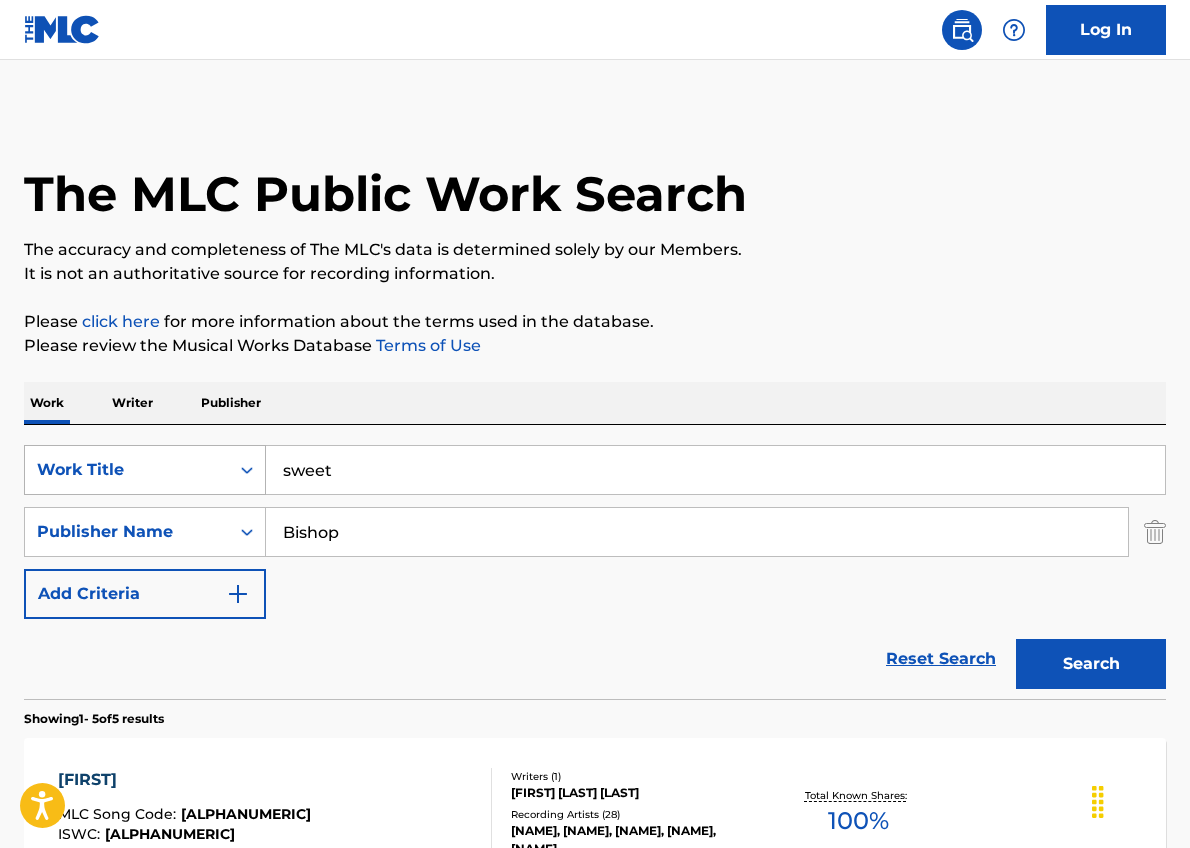 drag, startPoint x: 389, startPoint y: 468, endPoint x: 242, endPoint y: 452, distance: 147.86818 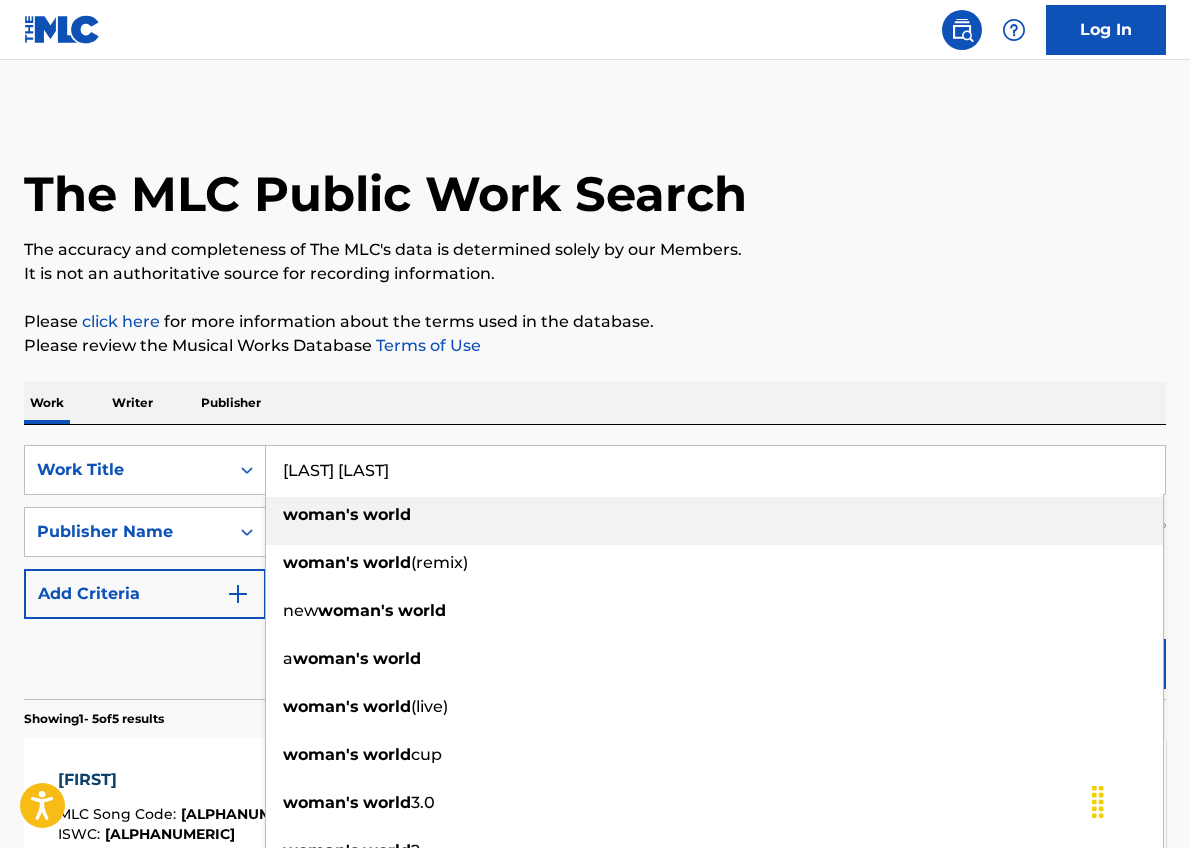 type on "[LAST] [LAST]" 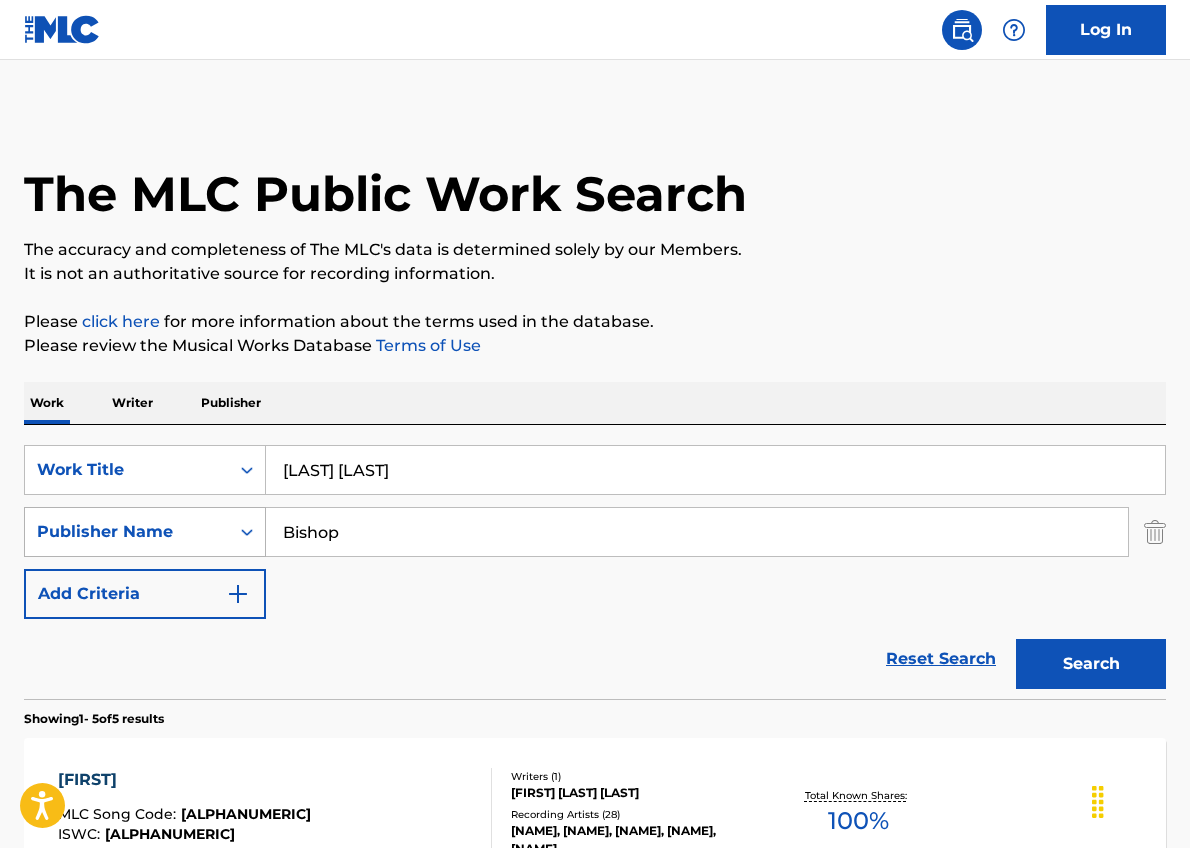 drag, startPoint x: 379, startPoint y: 544, endPoint x: 229, endPoint y: 512, distance: 153.37535 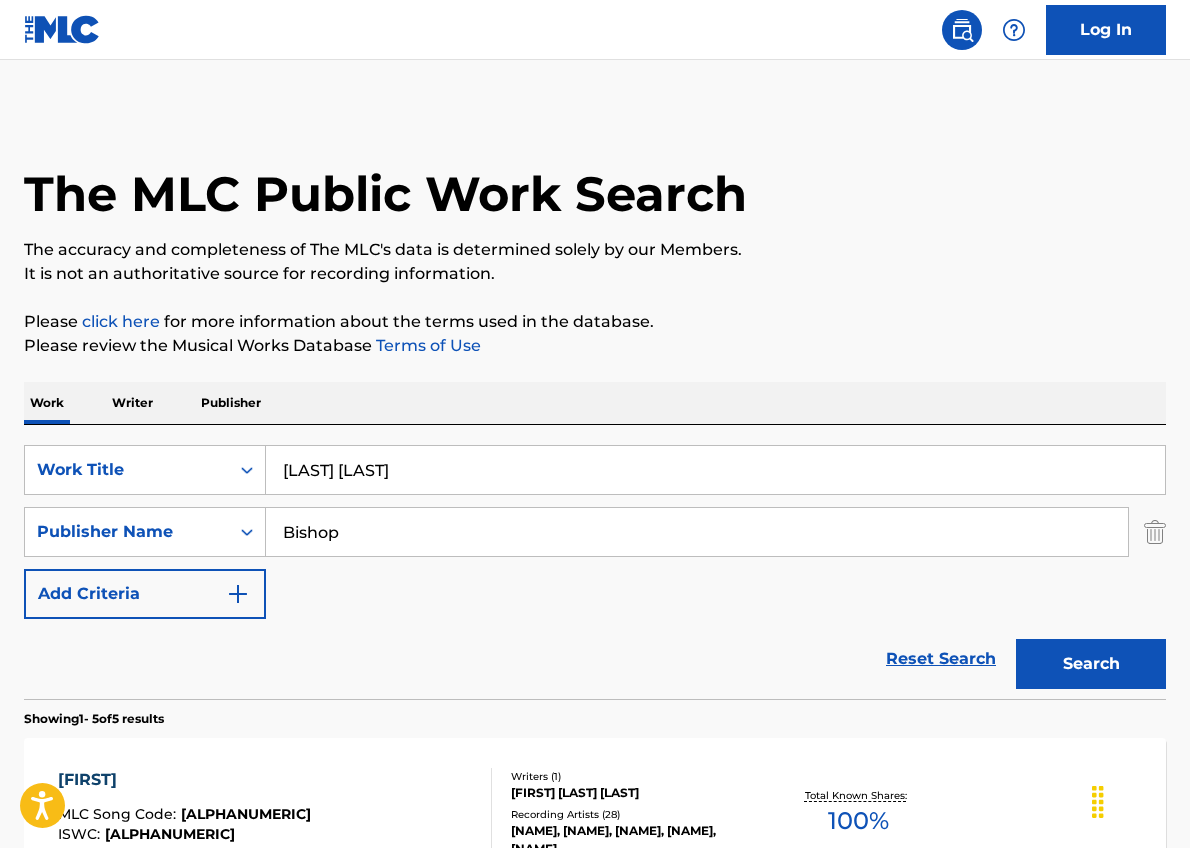 paste on "[FIRST] [LAST]" 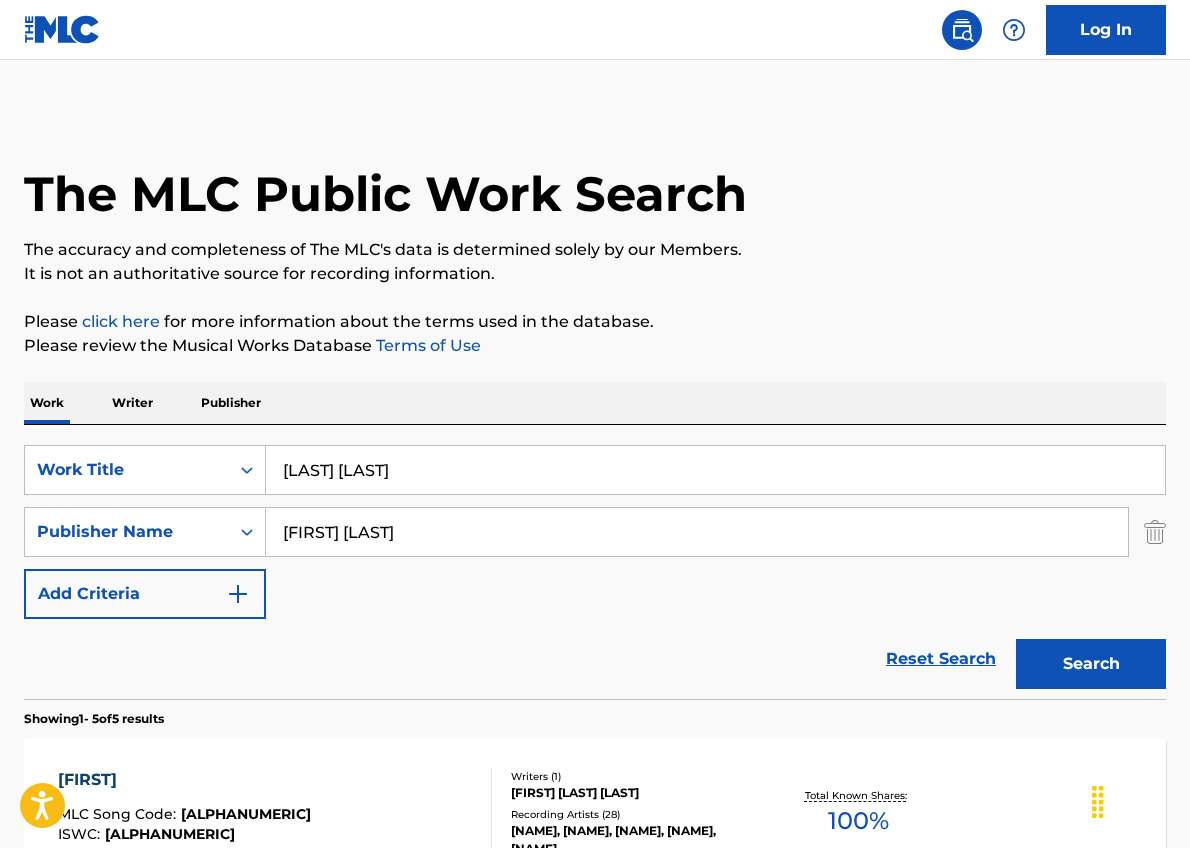 click on "Search" at bounding box center [1091, 664] 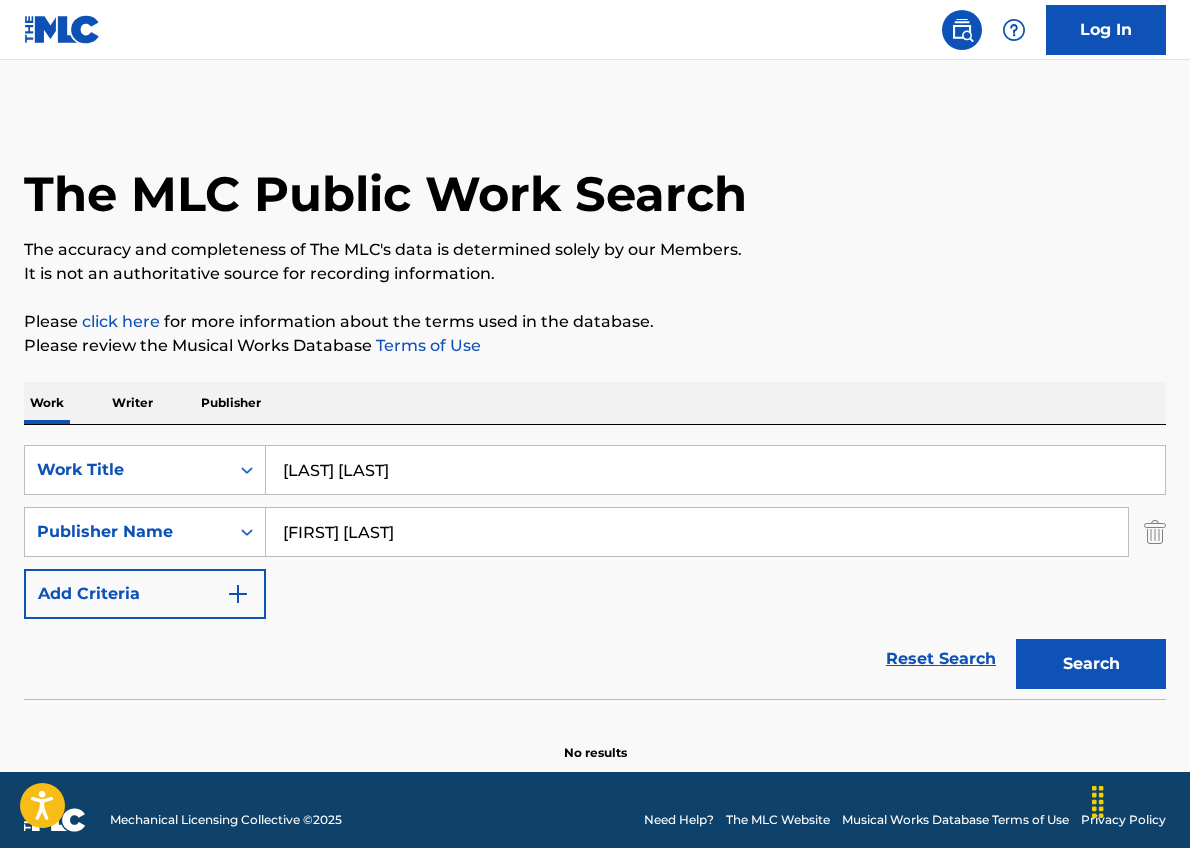 click on "Search" at bounding box center [1091, 664] 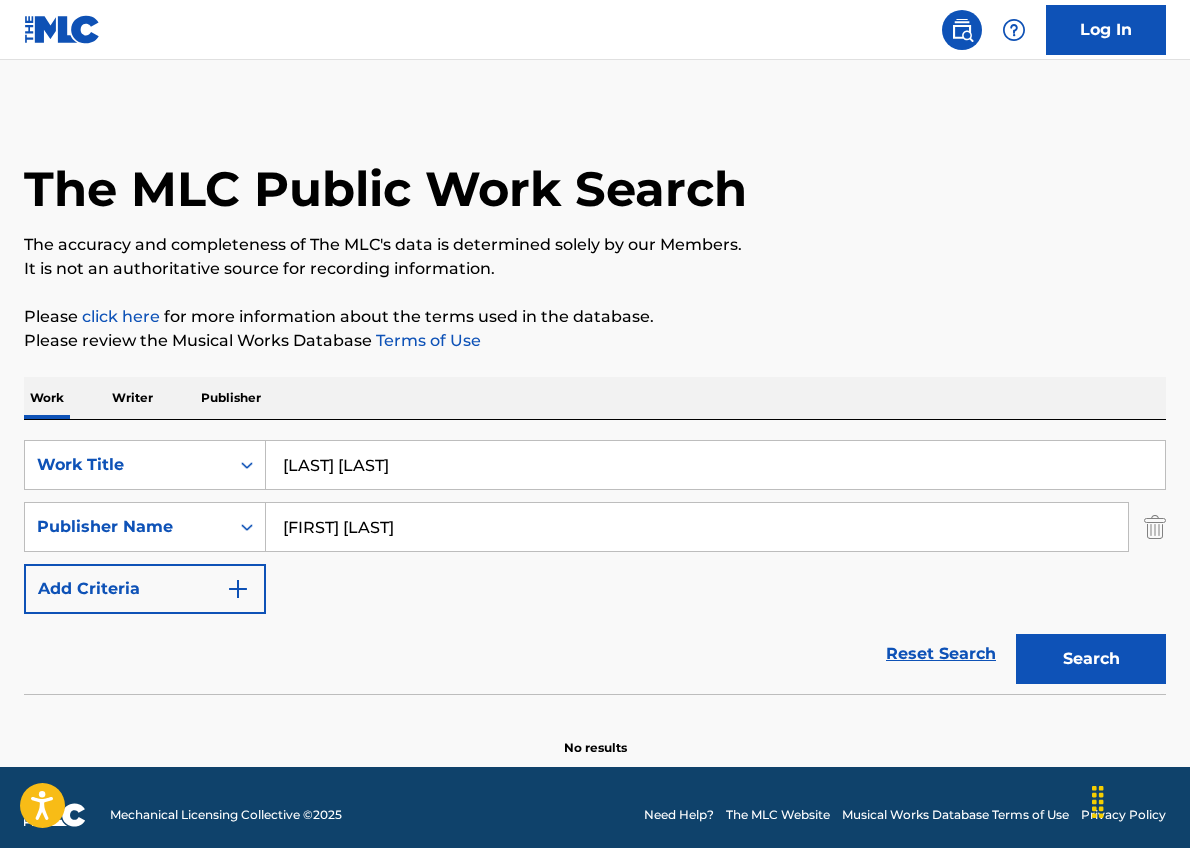 scroll, scrollTop: 8, scrollLeft: 0, axis: vertical 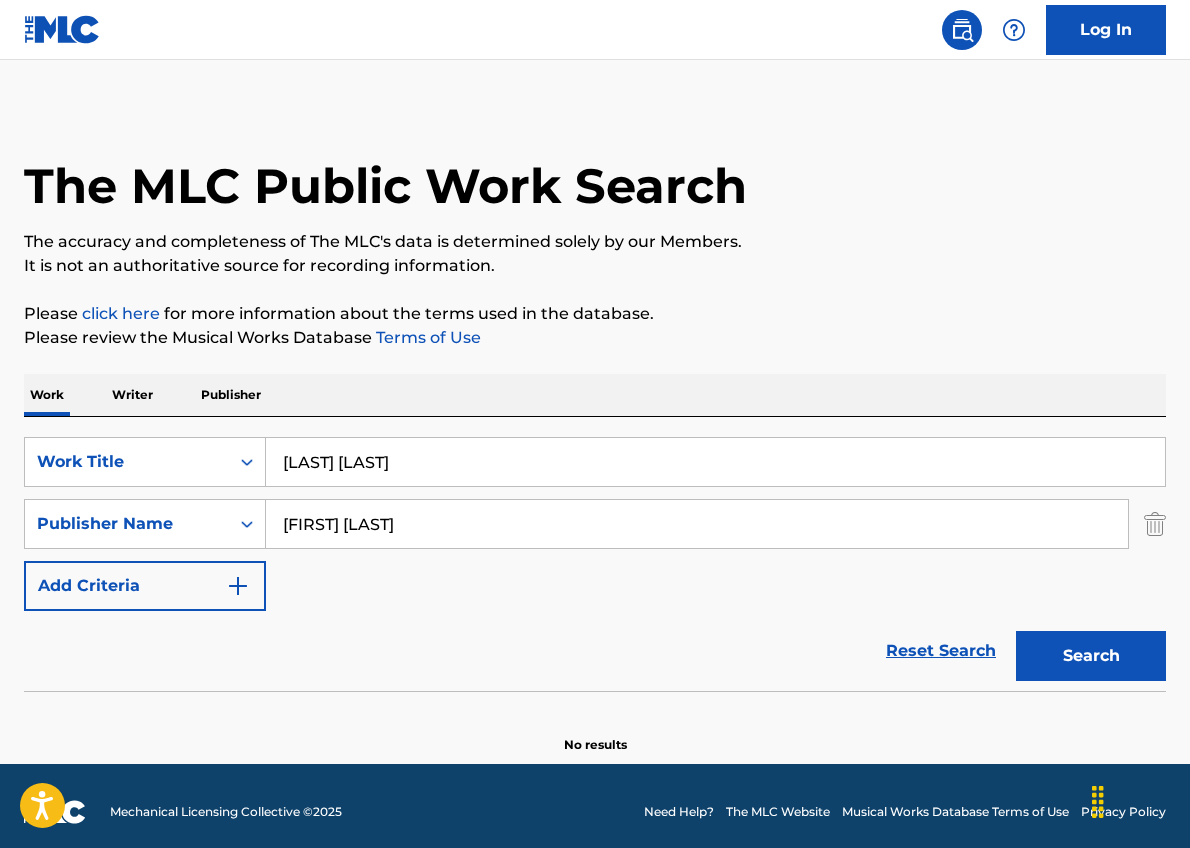 drag, startPoint x: 319, startPoint y: 527, endPoint x: 220, endPoint y: 497, distance: 103.44564 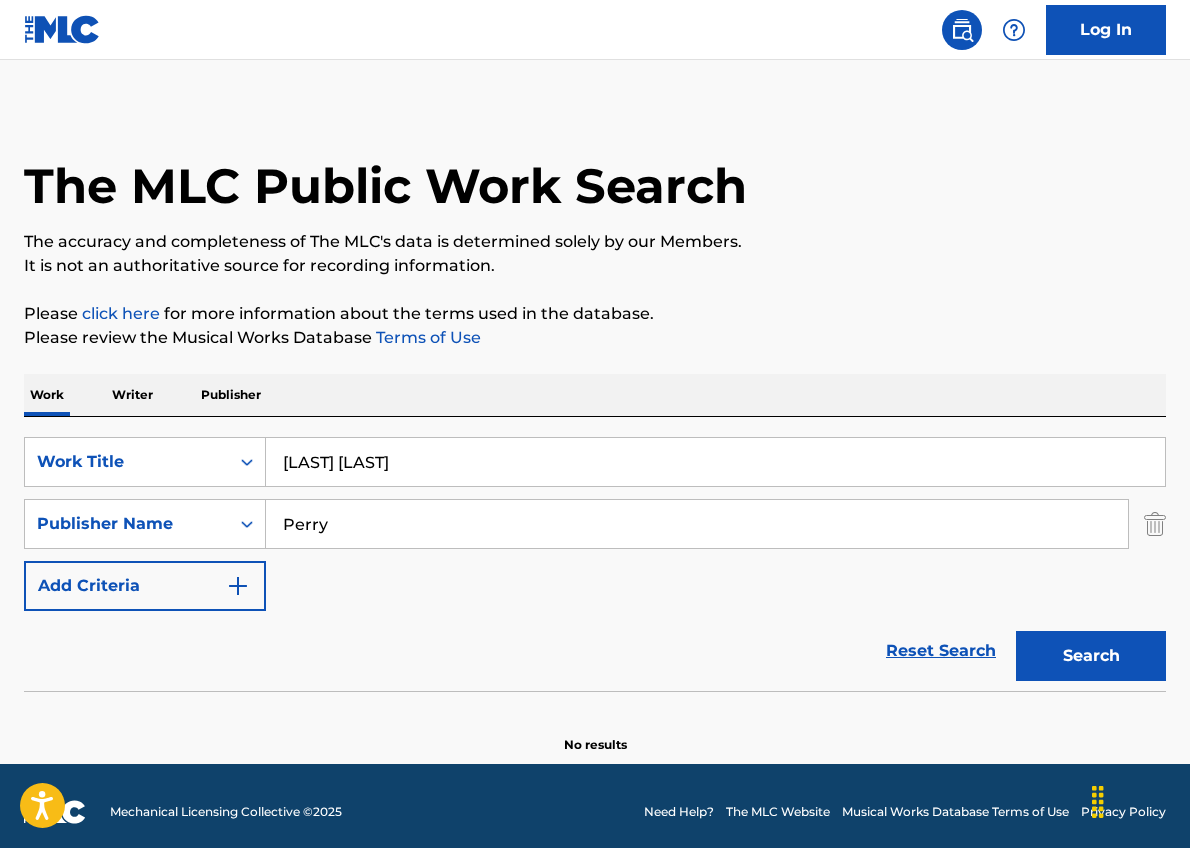 type on "Perry" 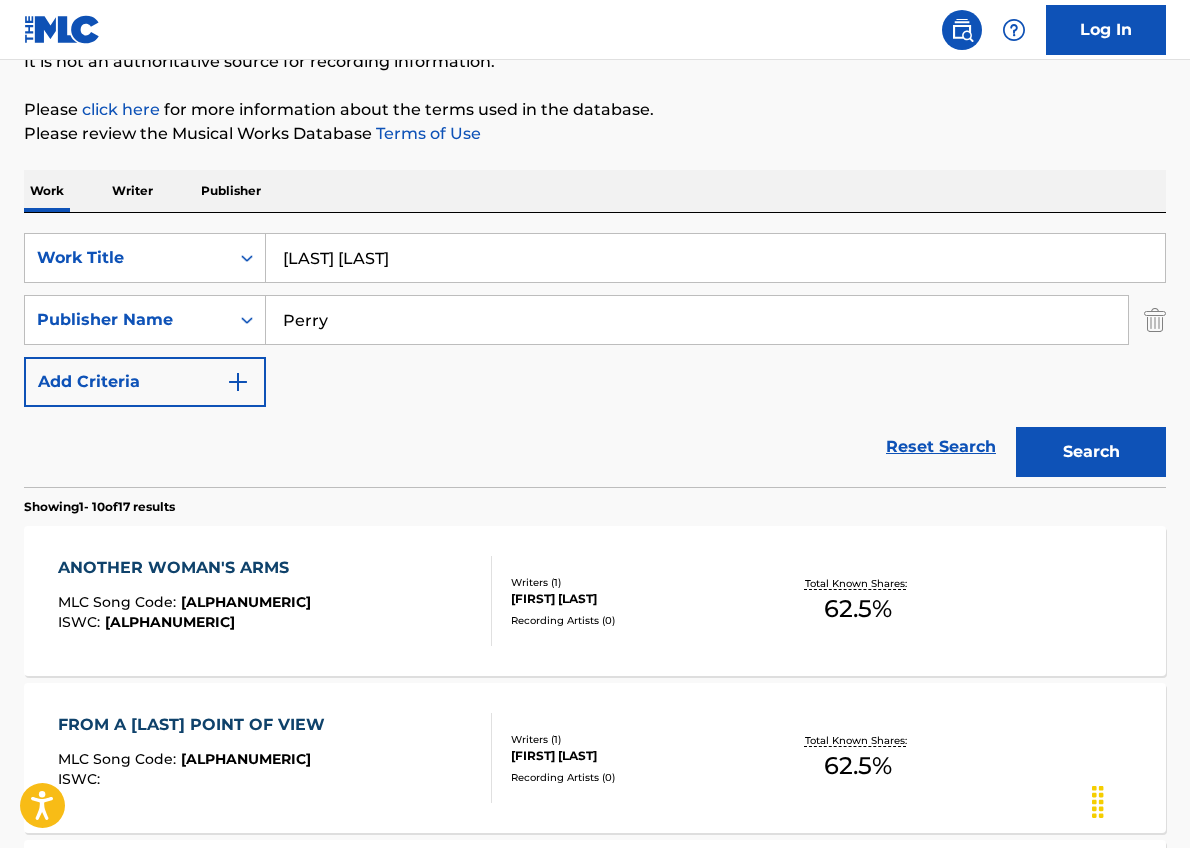 scroll, scrollTop: 0, scrollLeft: 0, axis: both 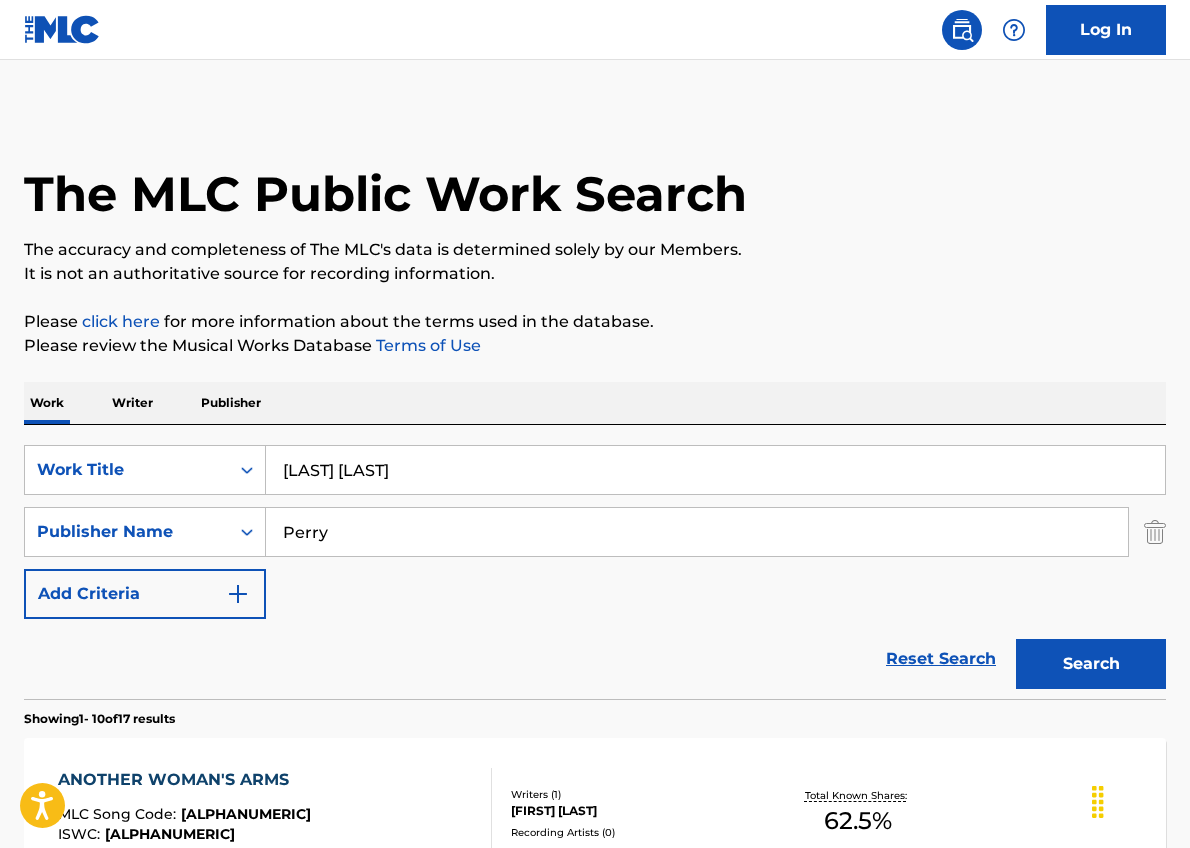 click on "[LAST] [LAST]" at bounding box center (715, 470) 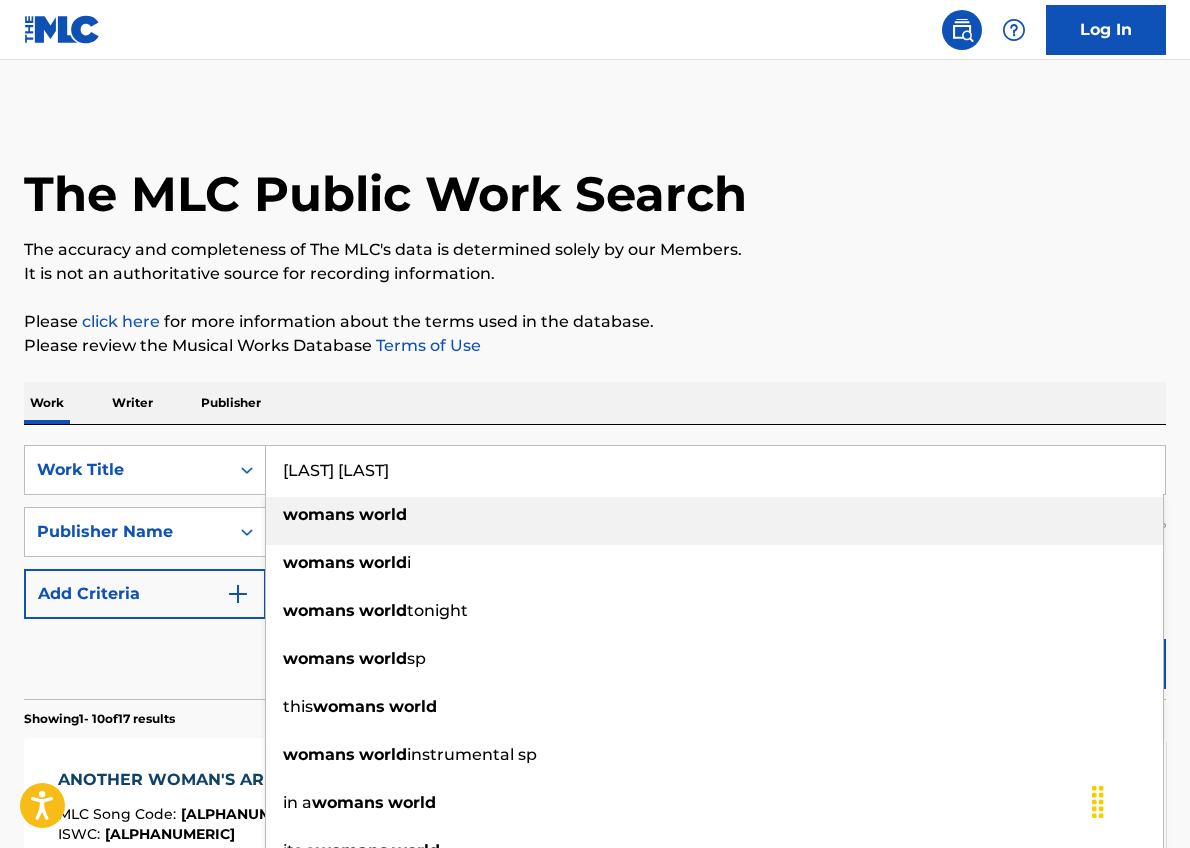 type on "[LAST] [LAST]" 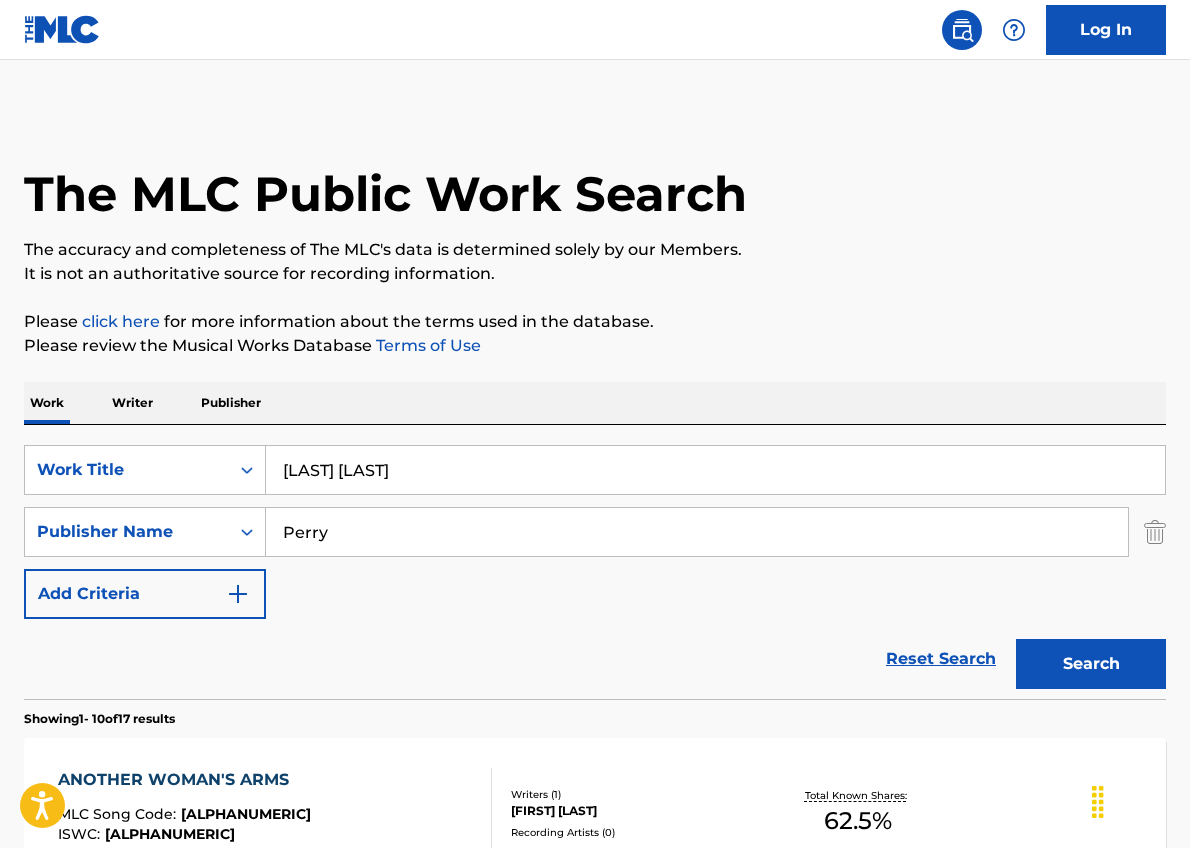 click on "Search" at bounding box center [1091, 664] 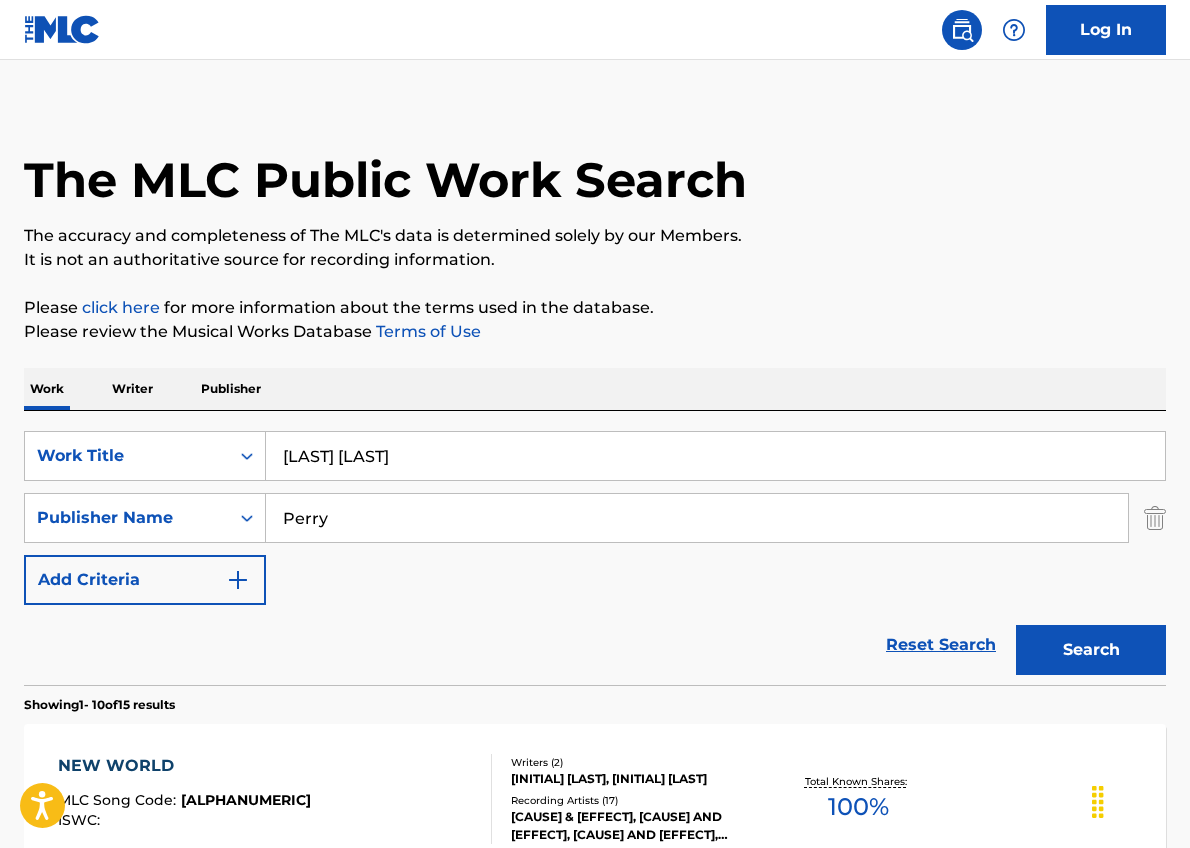 scroll, scrollTop: 37, scrollLeft: 0, axis: vertical 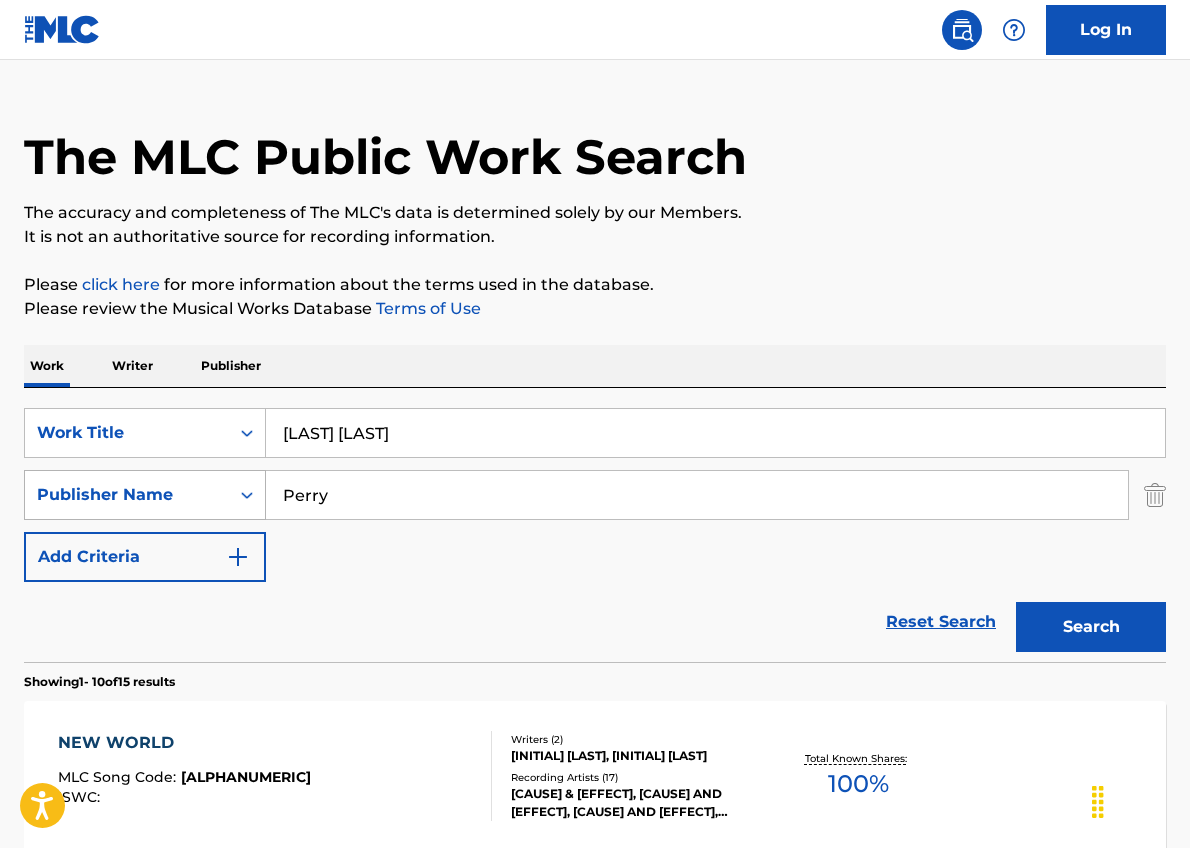 drag, startPoint x: 346, startPoint y: 494, endPoint x: 226, endPoint y: 481, distance: 120.70211 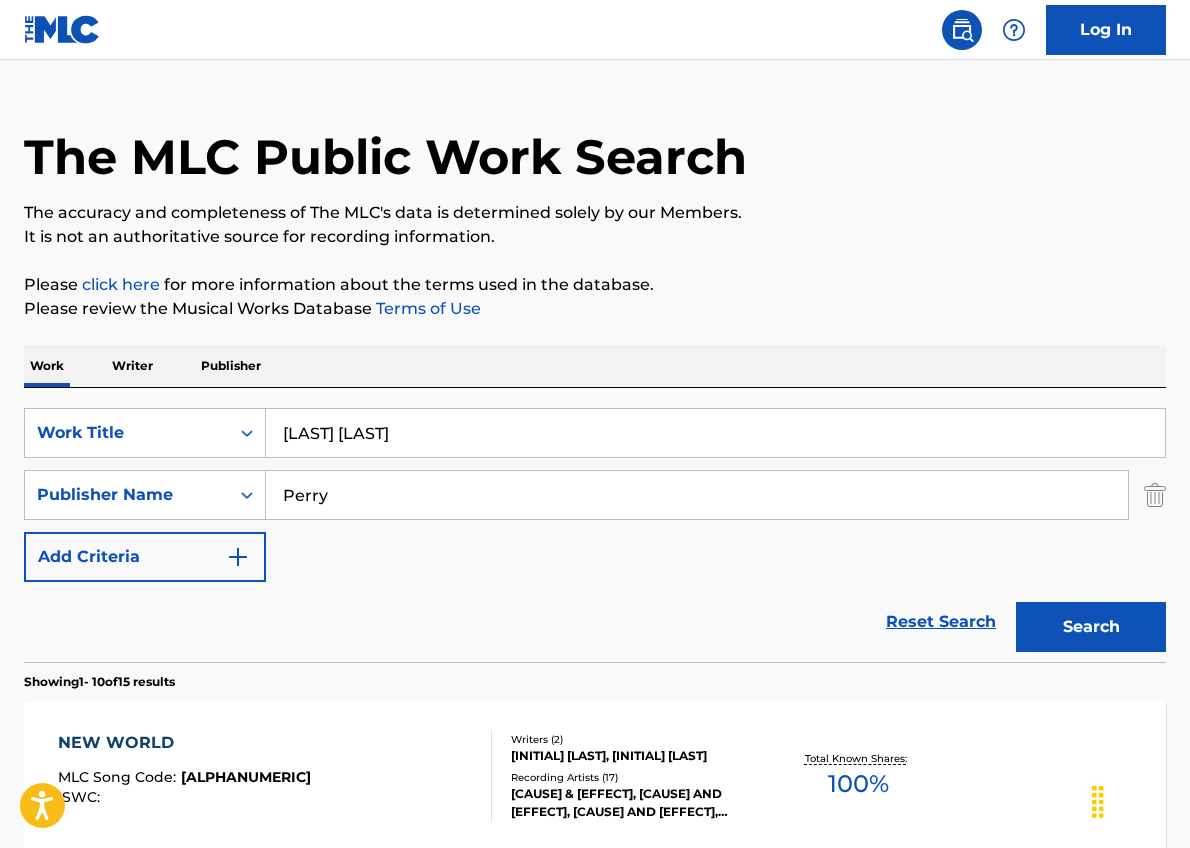 paste on "[FIRST] [LAST]" 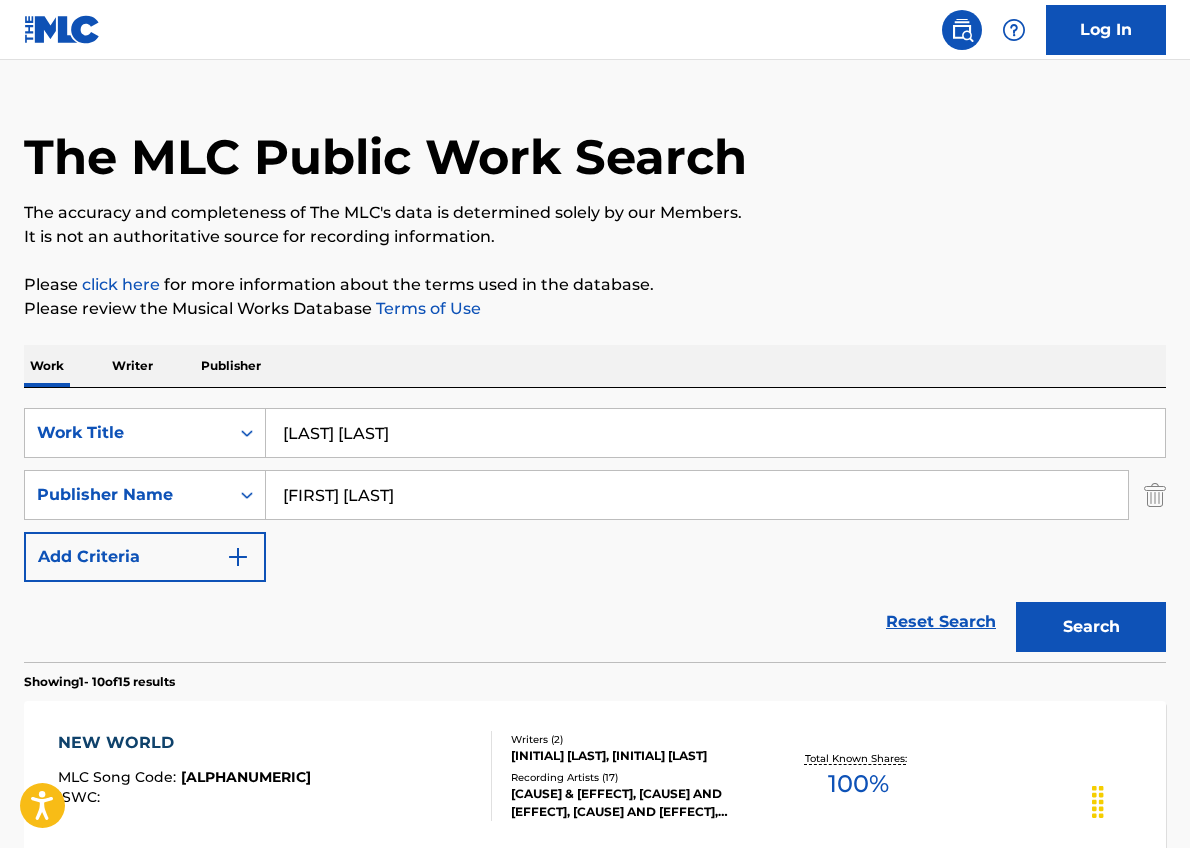 type on "[FIRST] [LAST]" 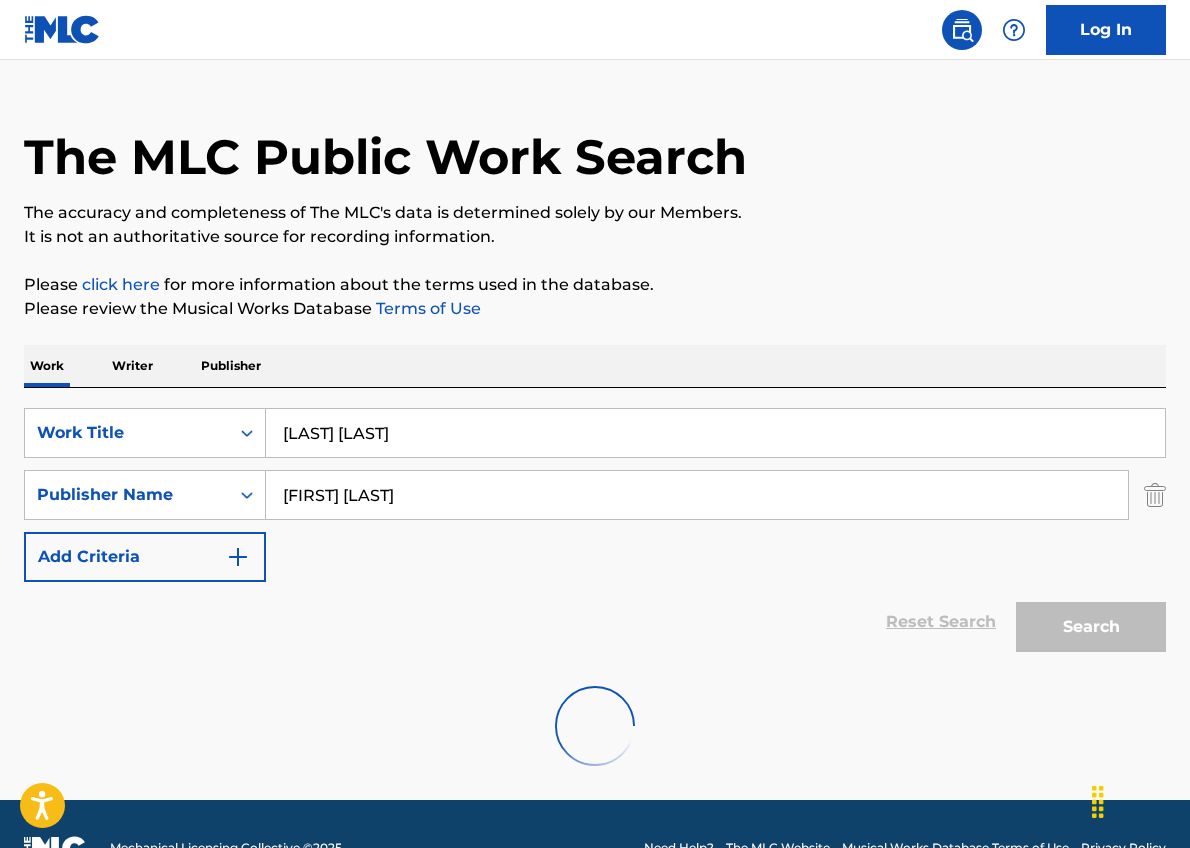 scroll, scrollTop: 20, scrollLeft: 0, axis: vertical 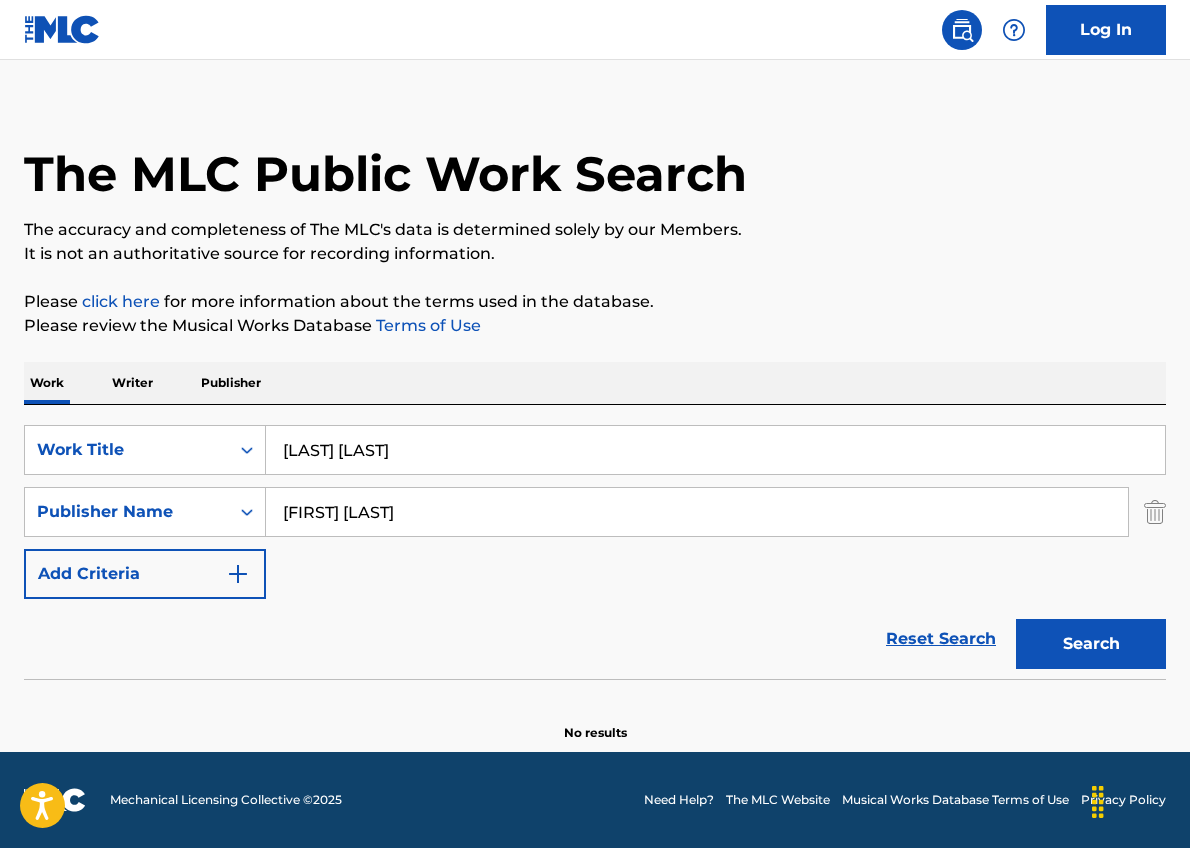 click on "[LAST] [LAST]" at bounding box center (715, 450) 